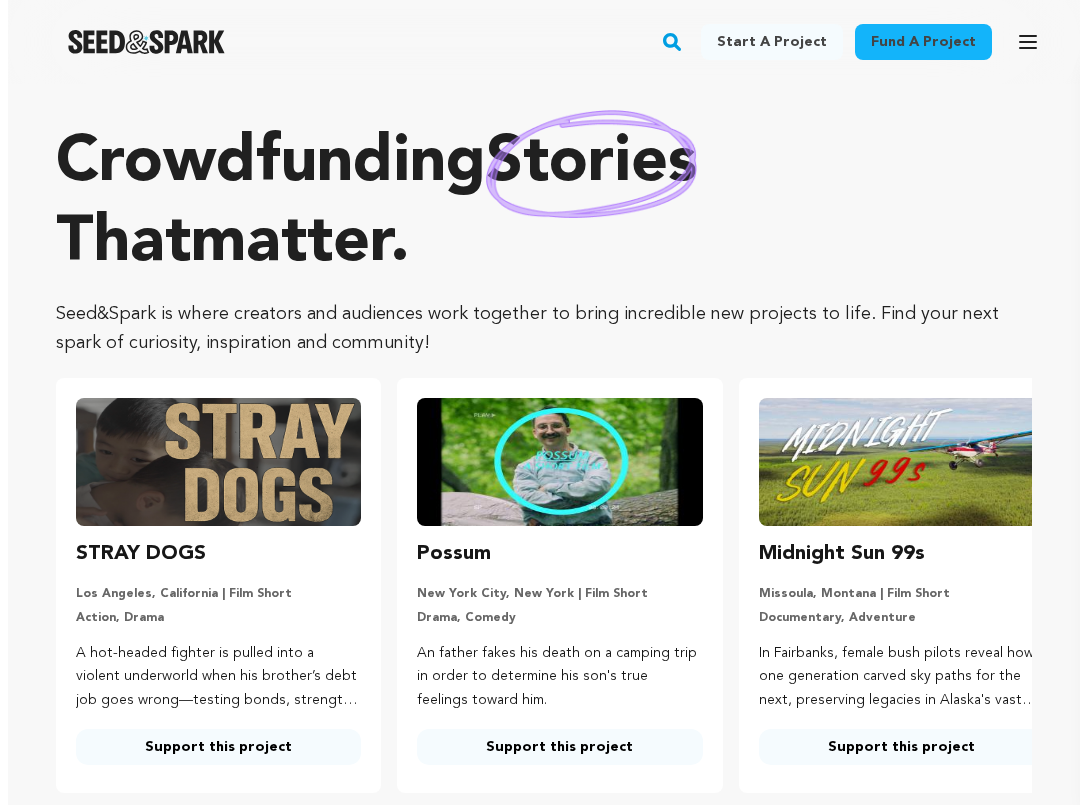 scroll, scrollTop: 0, scrollLeft: 0, axis: both 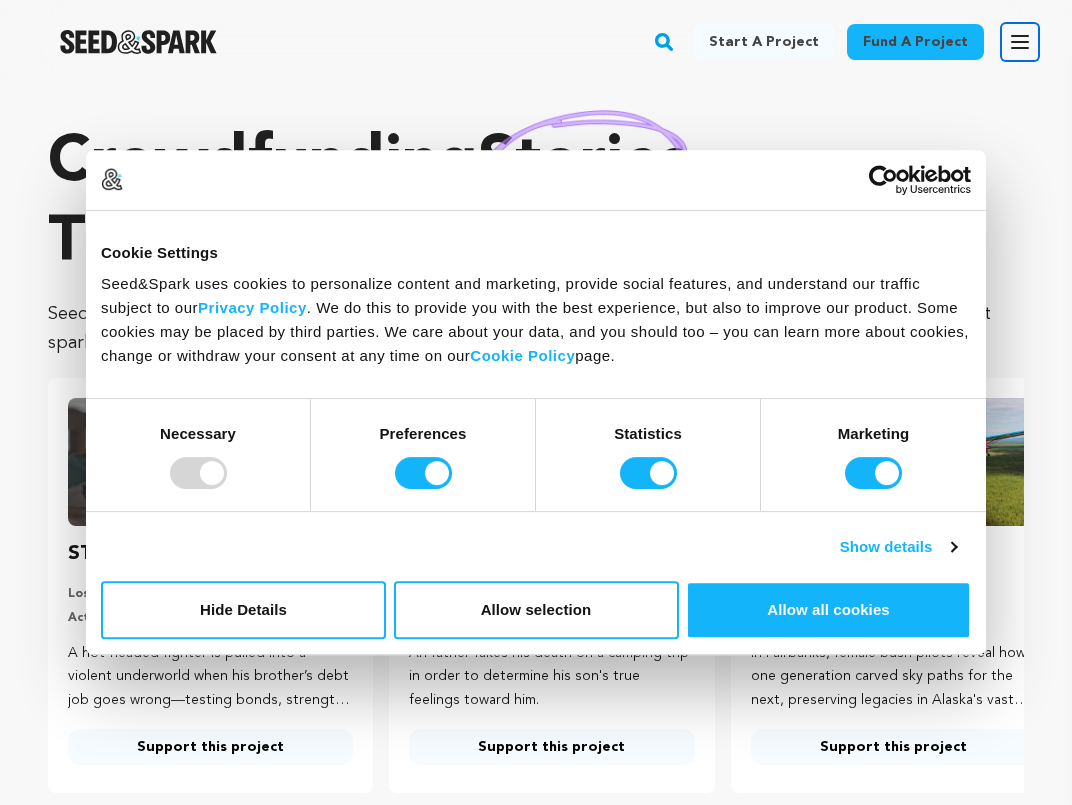 click 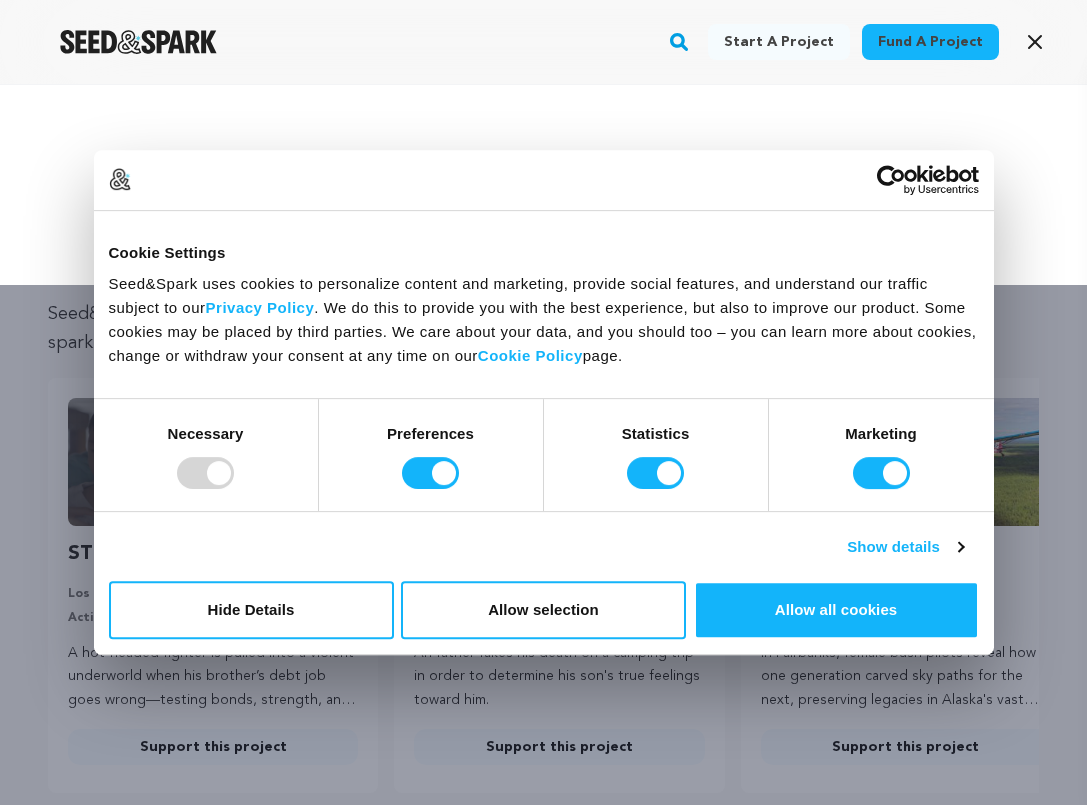 click at bounding box center [205, 473] 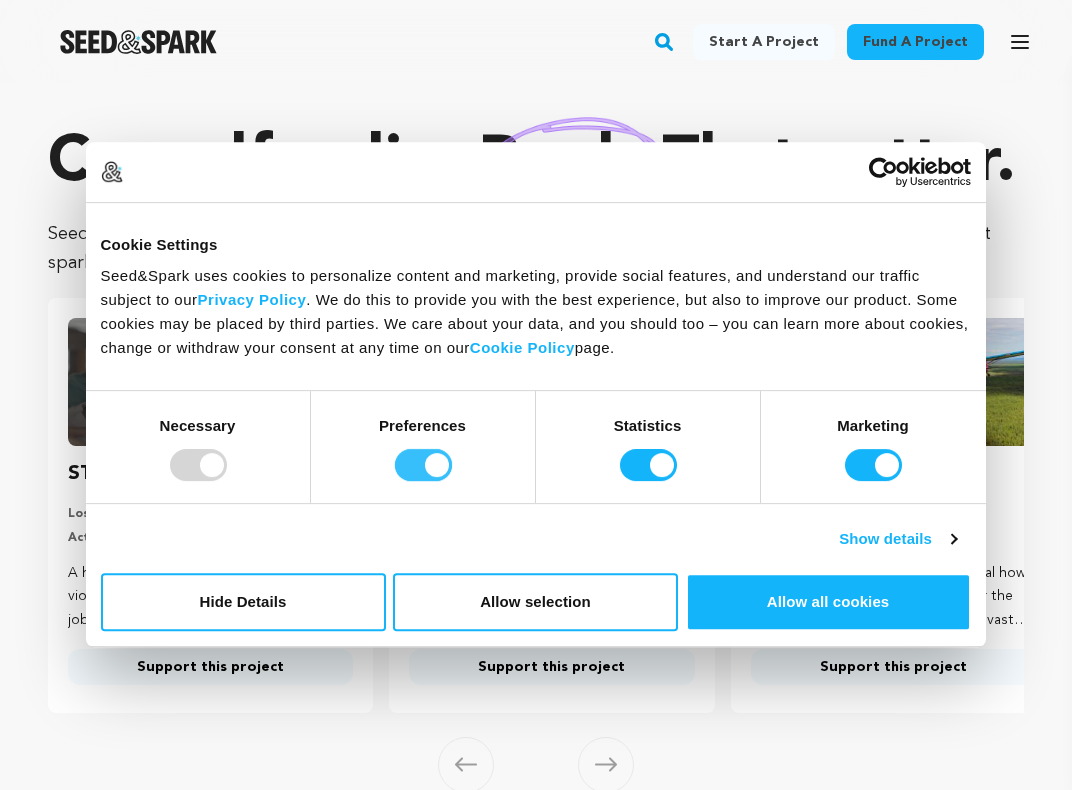 click on "Preferences" at bounding box center (423, 465) 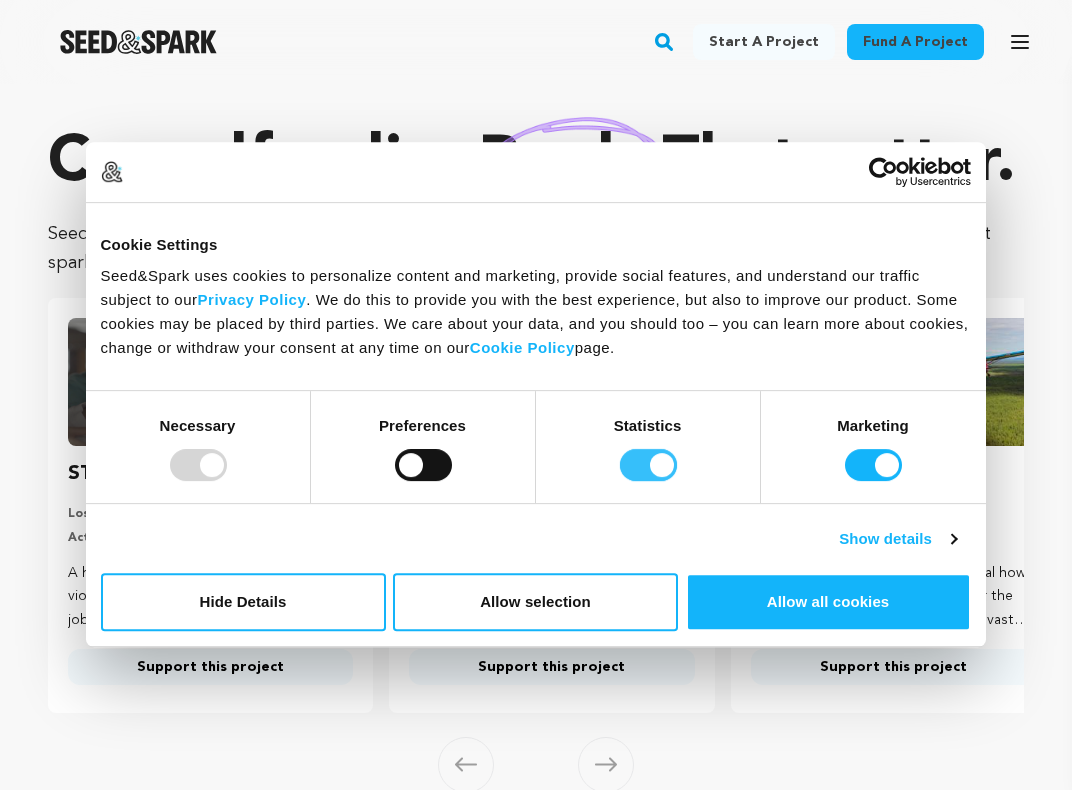 click on "Statistics" at bounding box center (648, 465) 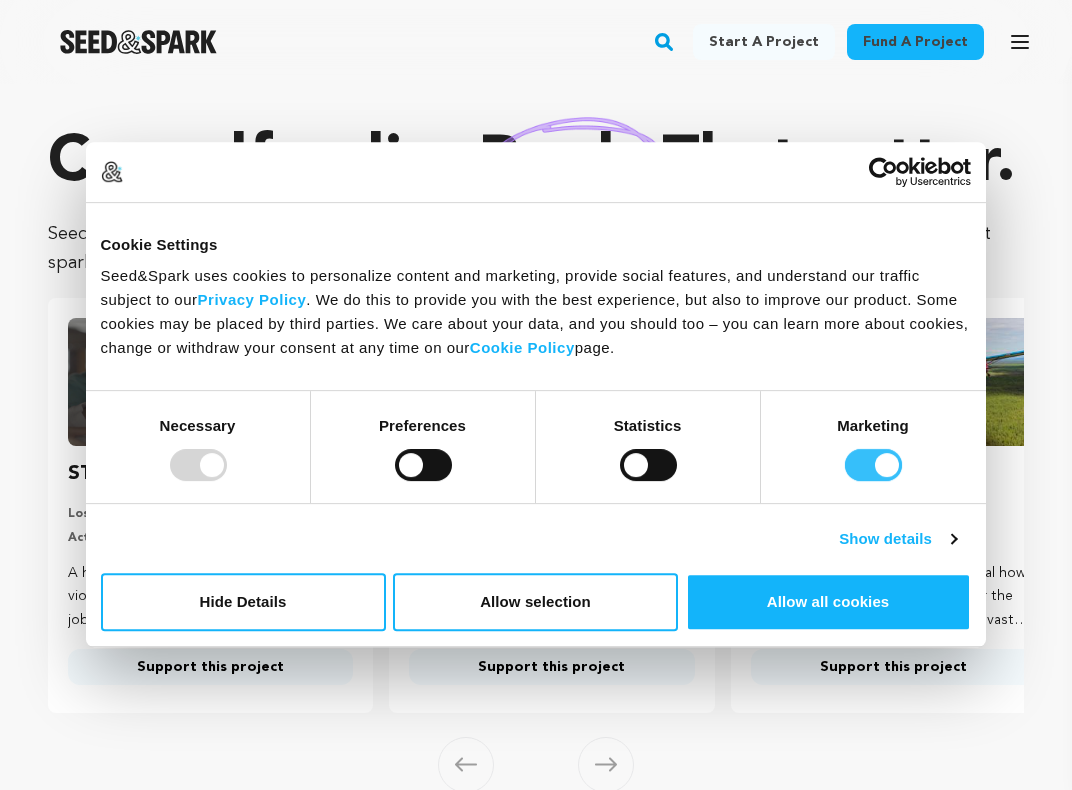 click on "Marketing" at bounding box center [873, 465] 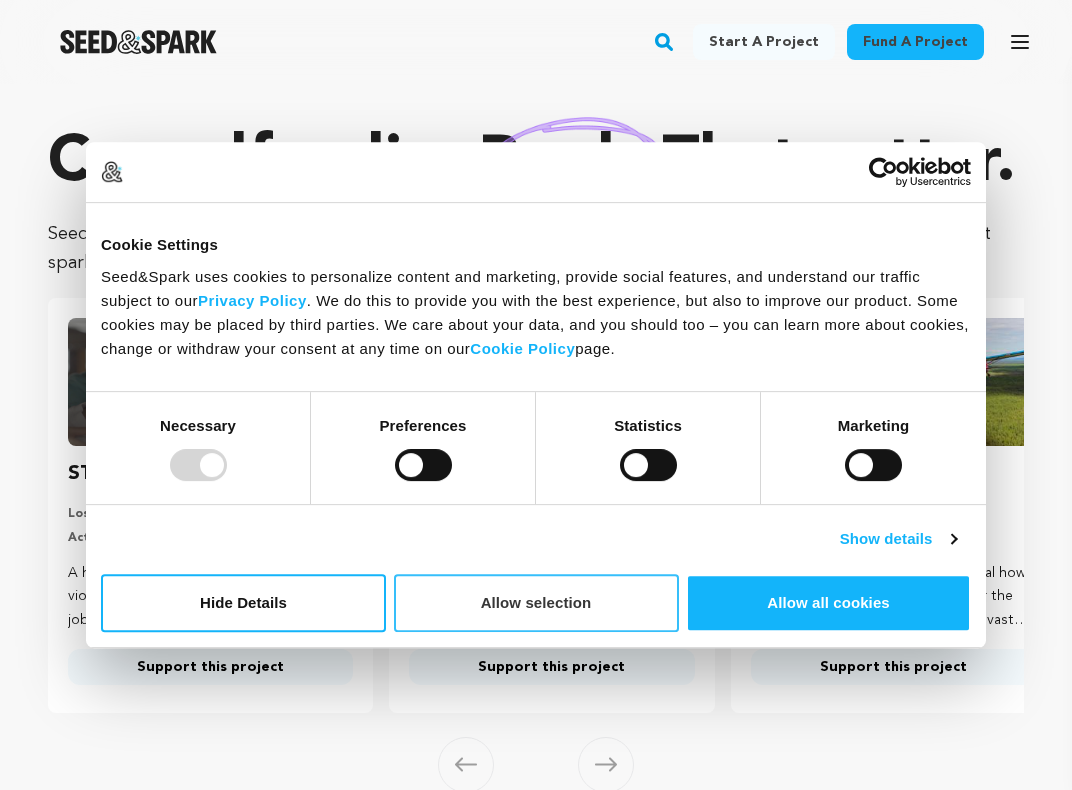 click on "Allow selection" at bounding box center (536, 603) 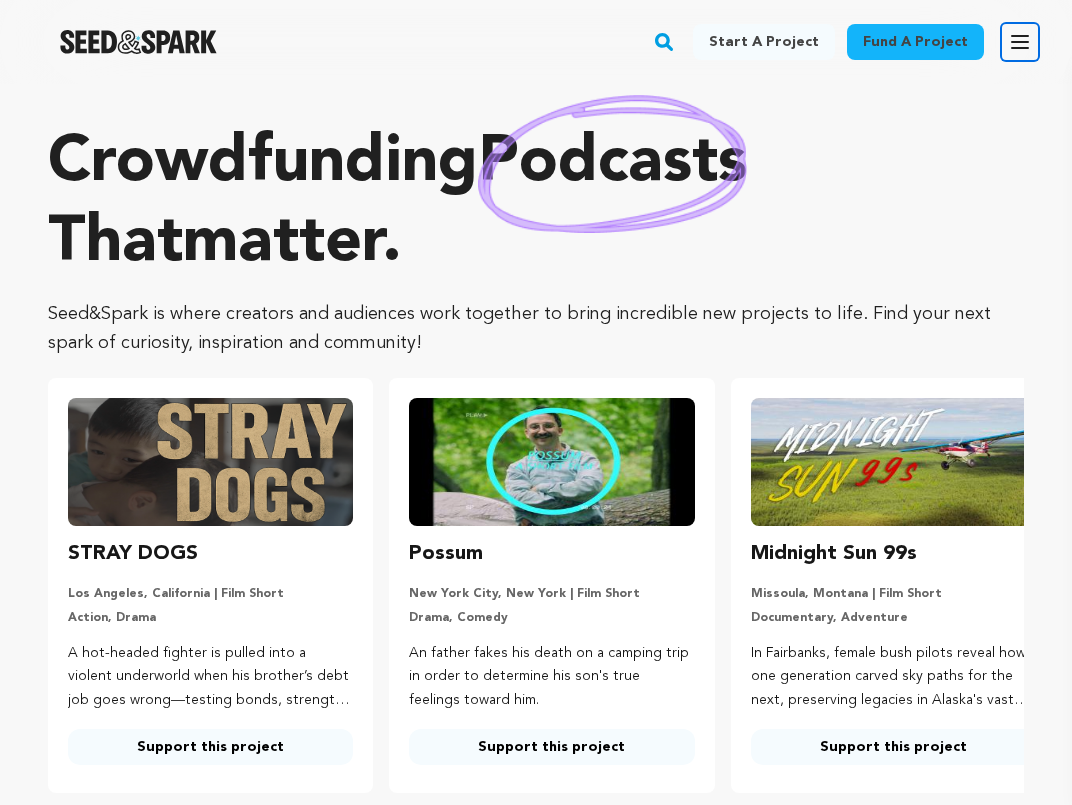 click 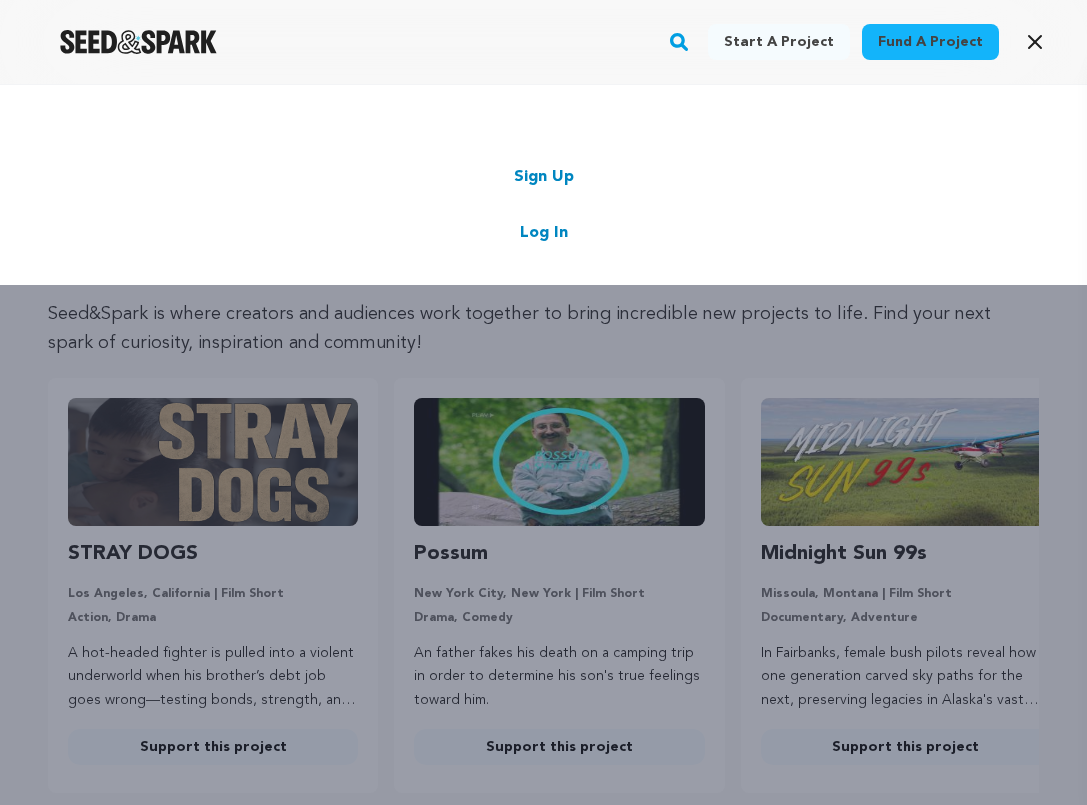 click on "Log In" at bounding box center [544, 233] 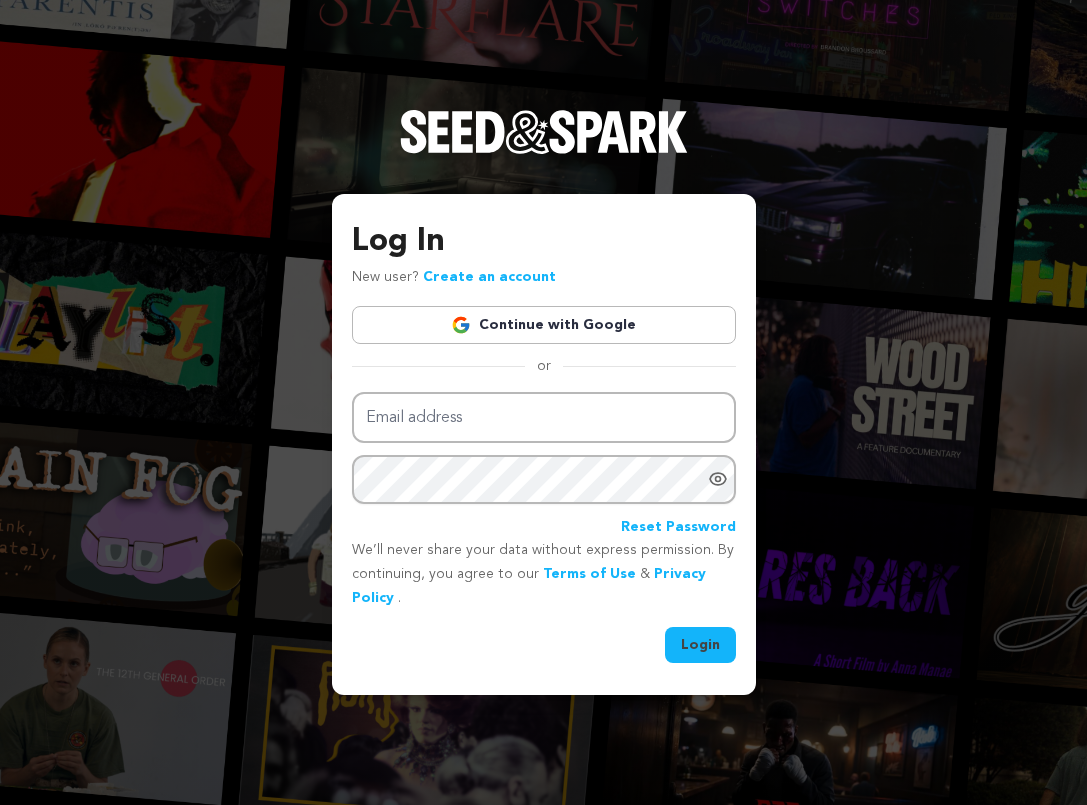 scroll, scrollTop: 0, scrollLeft: 0, axis: both 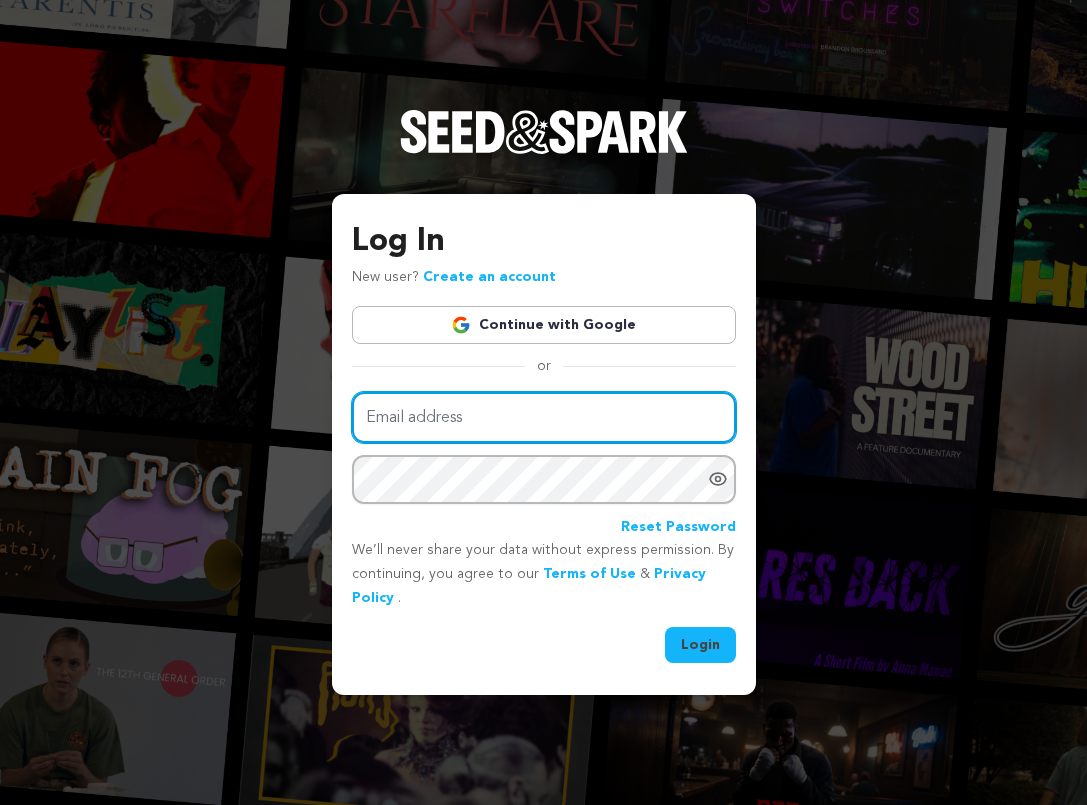 type on "hialexspott@gmail.com" 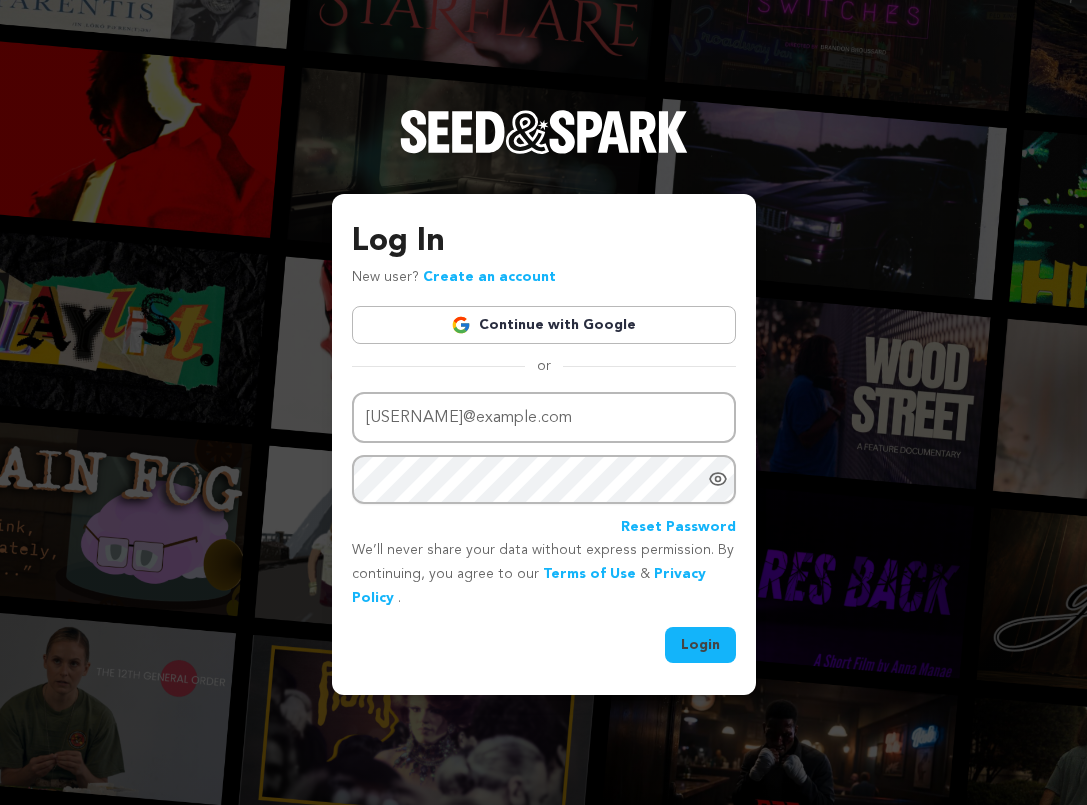 click 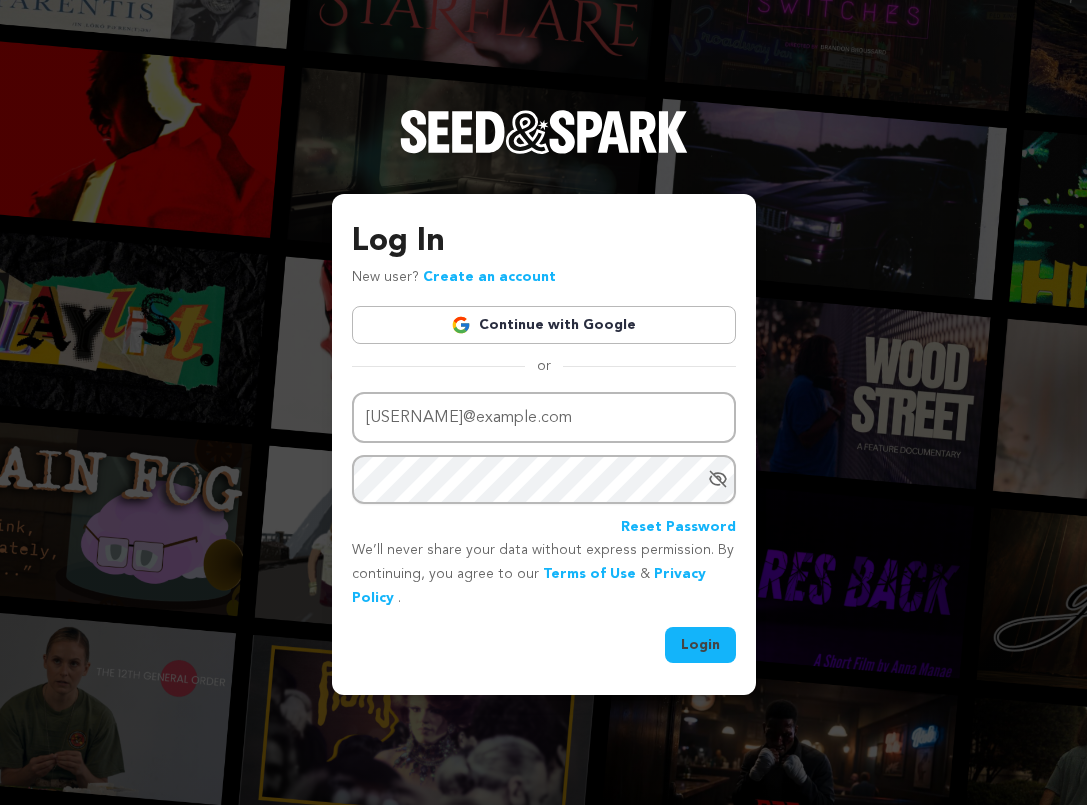 click 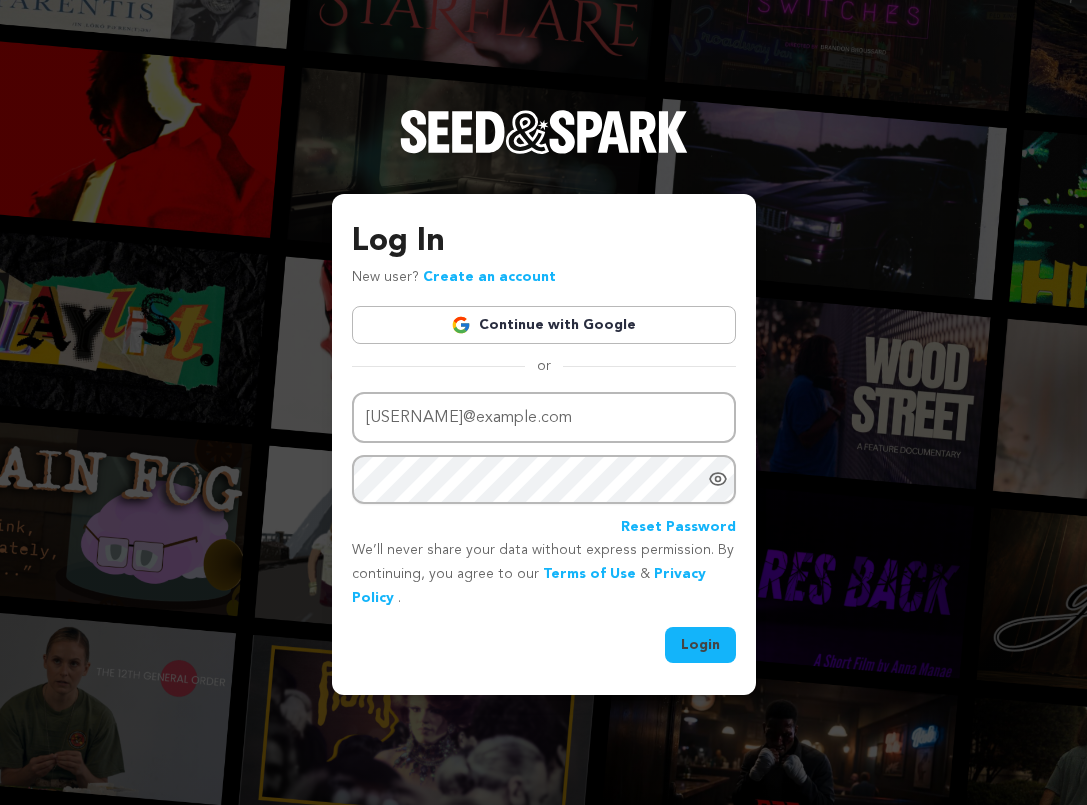 click on "Login" at bounding box center [700, 645] 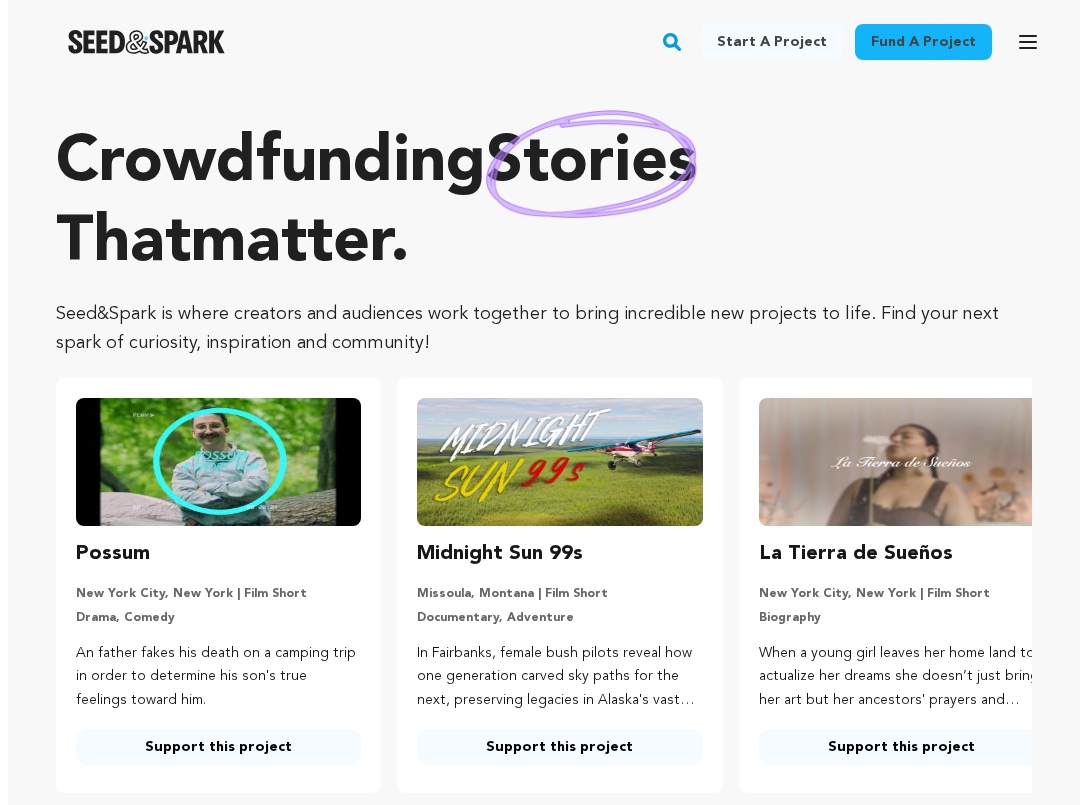 scroll, scrollTop: 0, scrollLeft: 0, axis: both 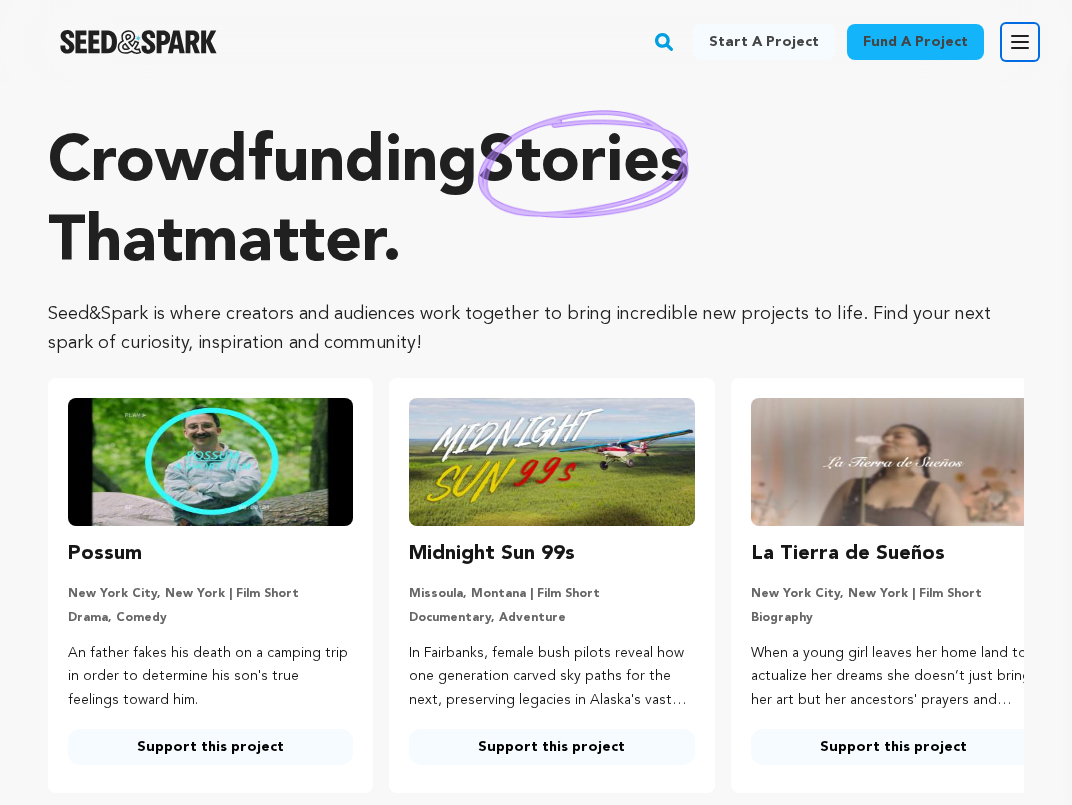 click 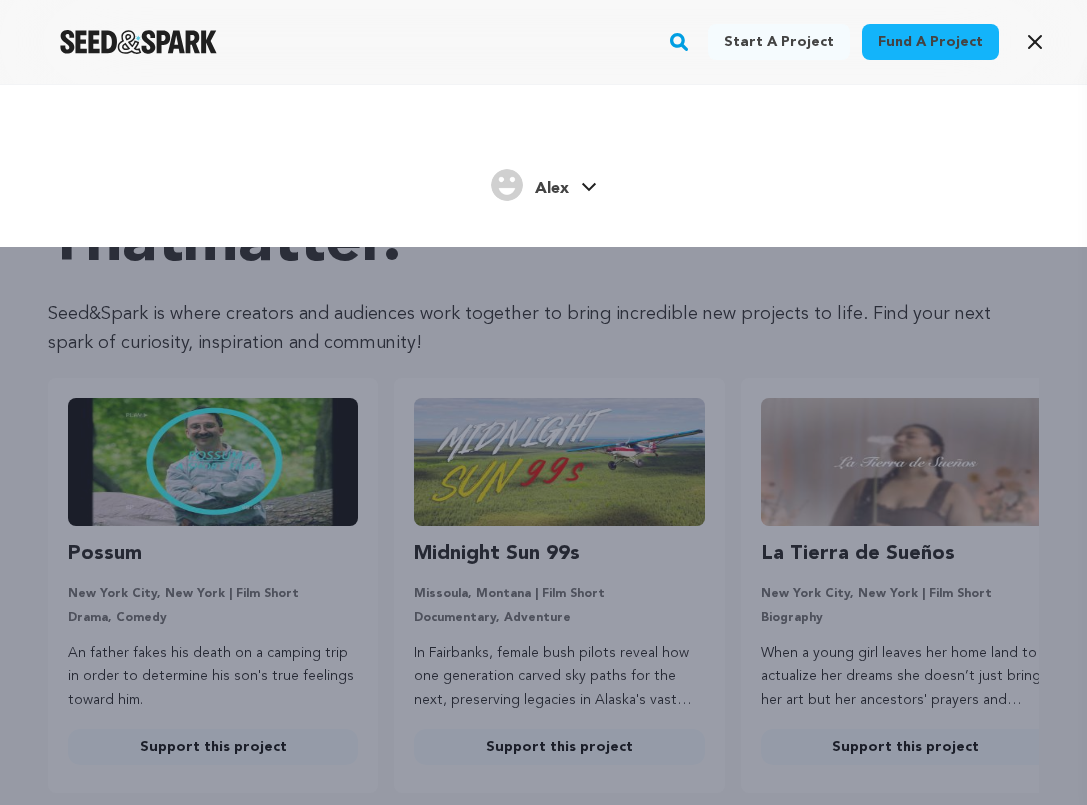click 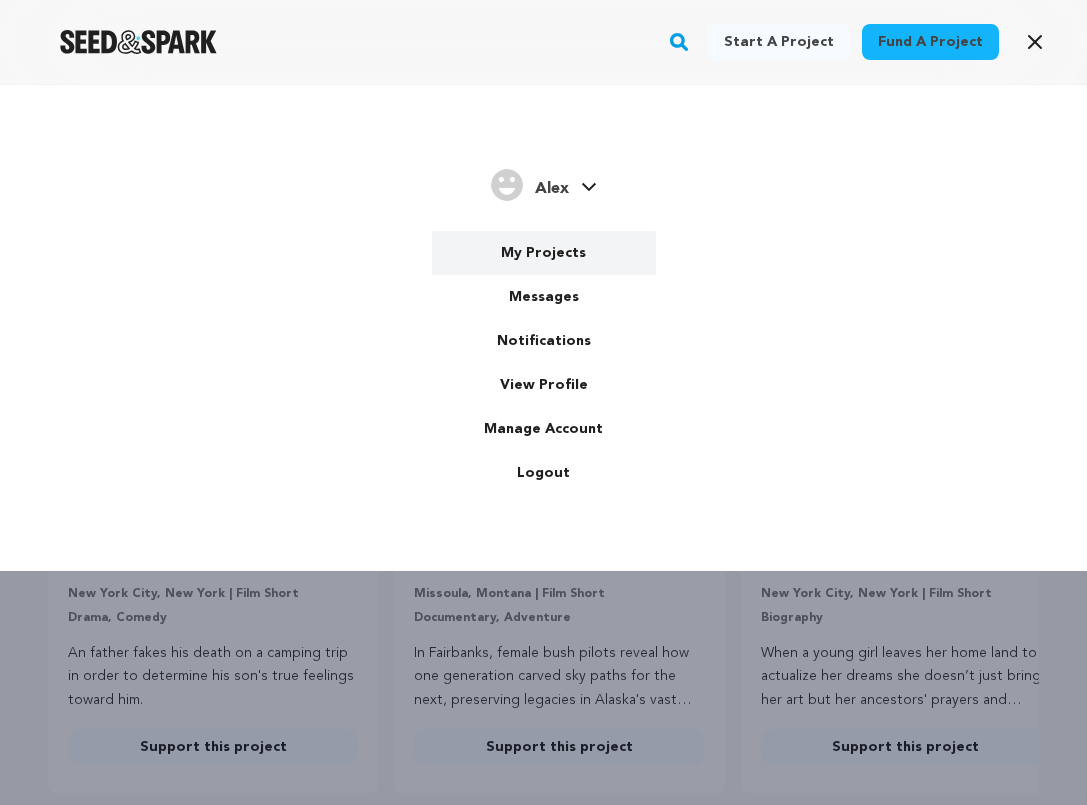 click on "My Projects" at bounding box center (544, 253) 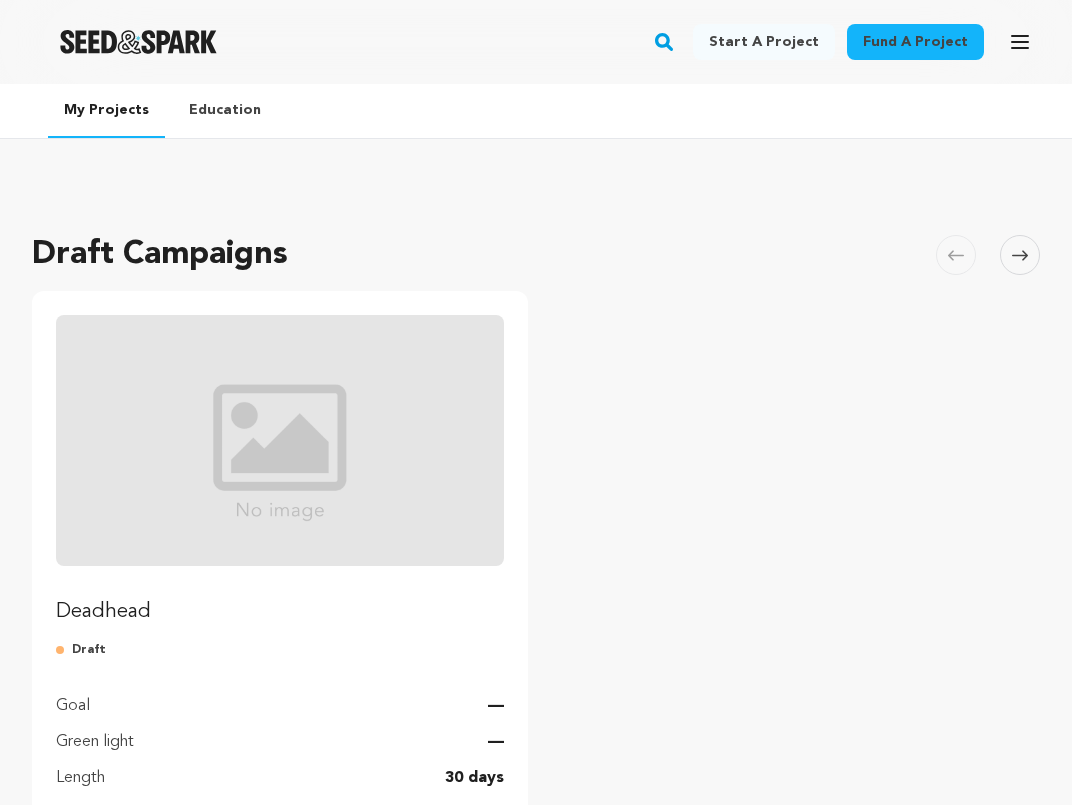 scroll, scrollTop: 0, scrollLeft: 0, axis: both 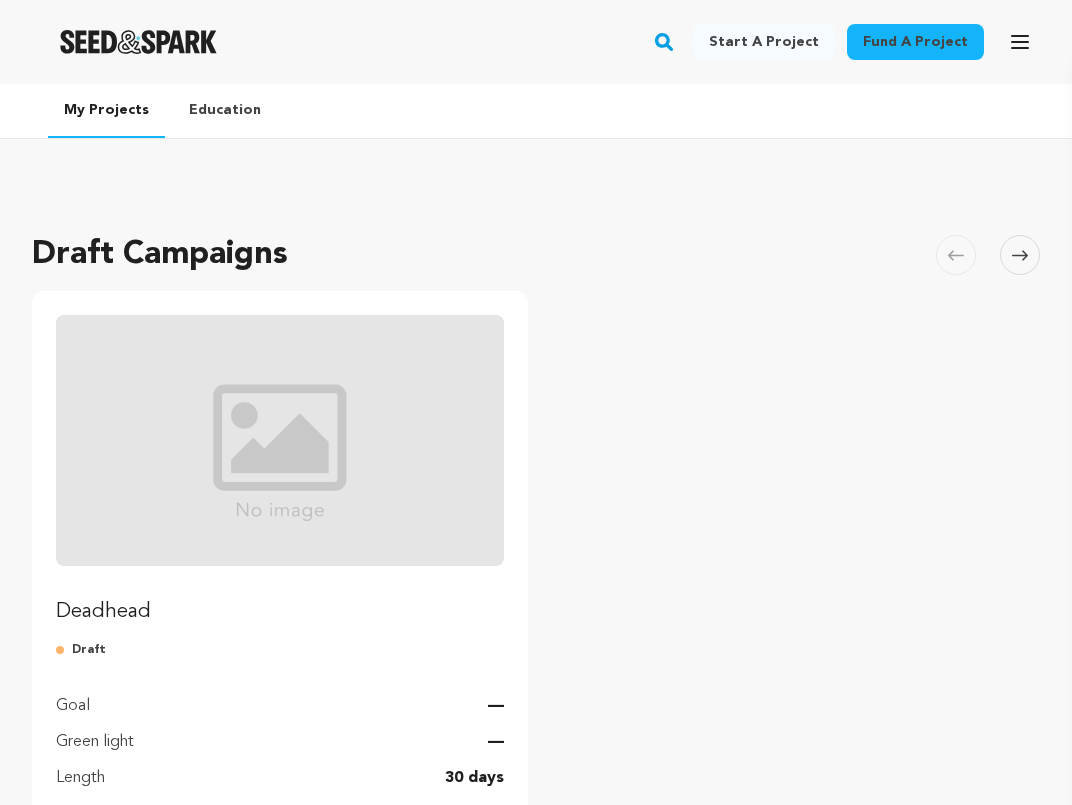 click at bounding box center (280, 440) 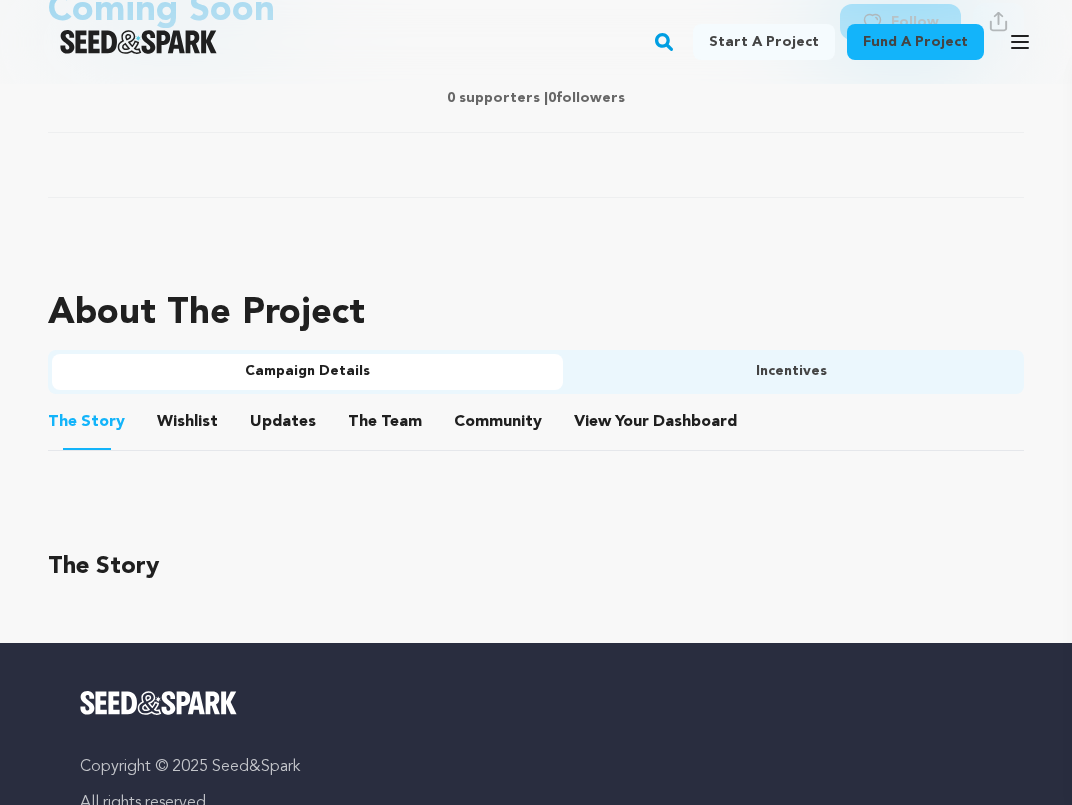 scroll, scrollTop: 0, scrollLeft: 0, axis: both 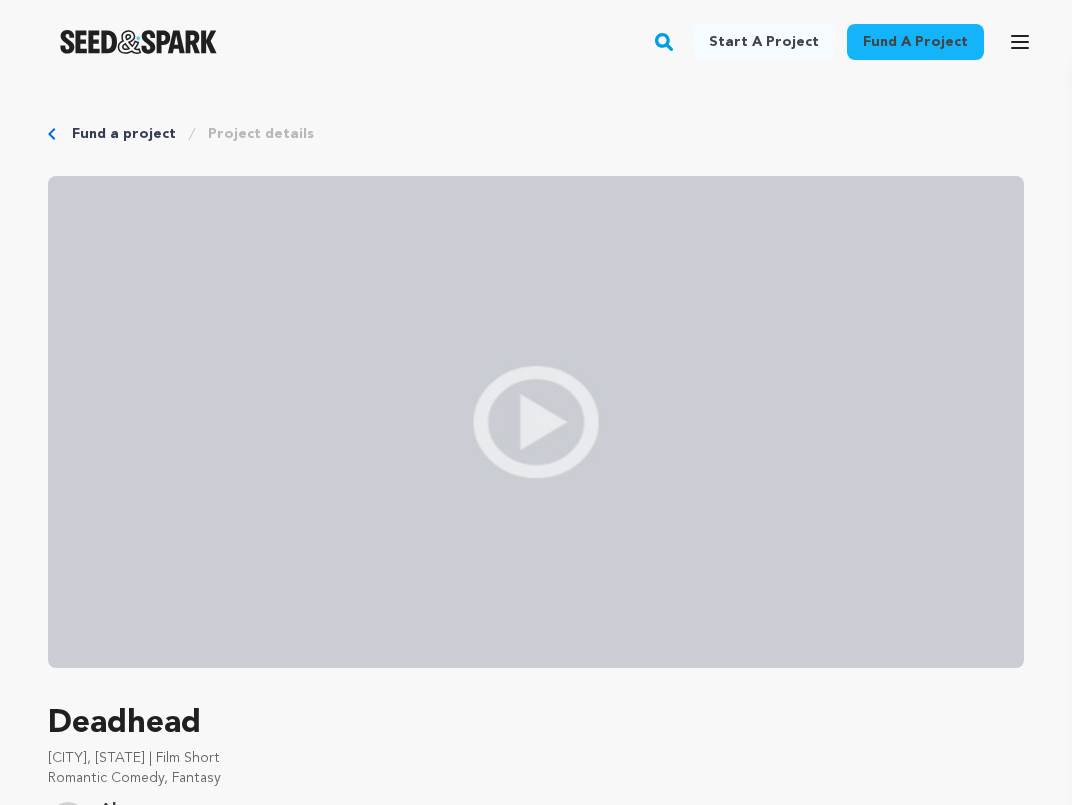 click at bounding box center [138, 42] 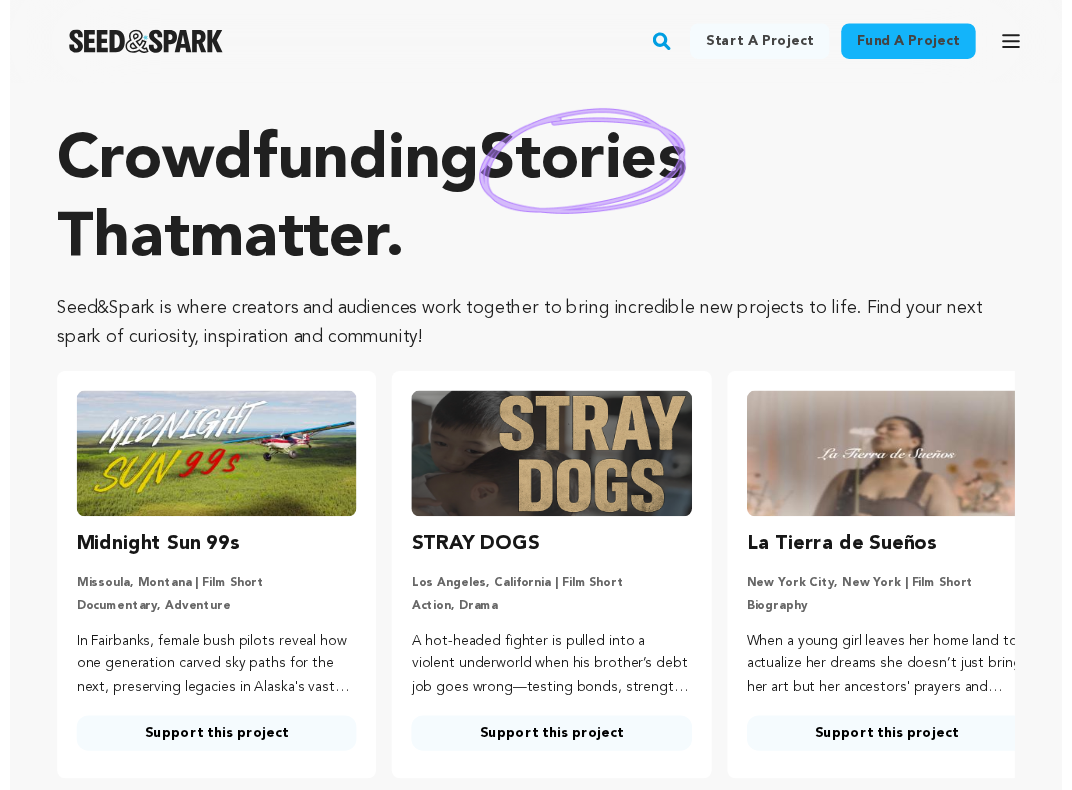 scroll, scrollTop: 0, scrollLeft: 0, axis: both 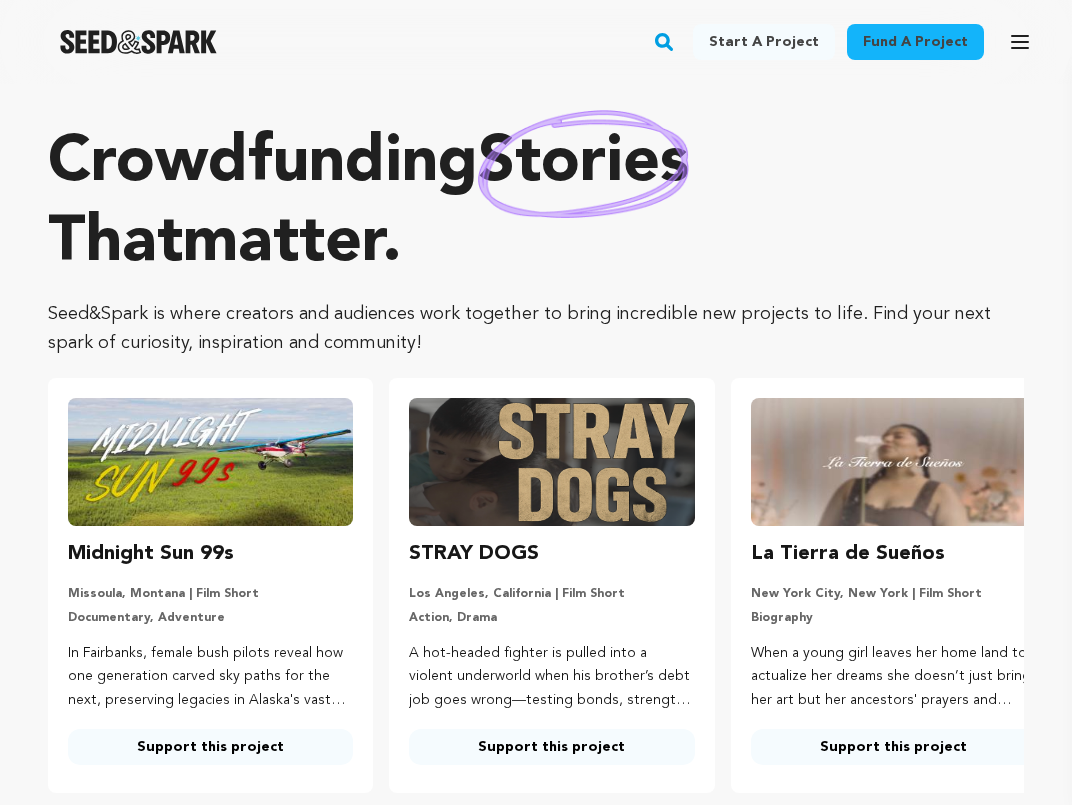 click on "Open main menu" at bounding box center [1020, 42] 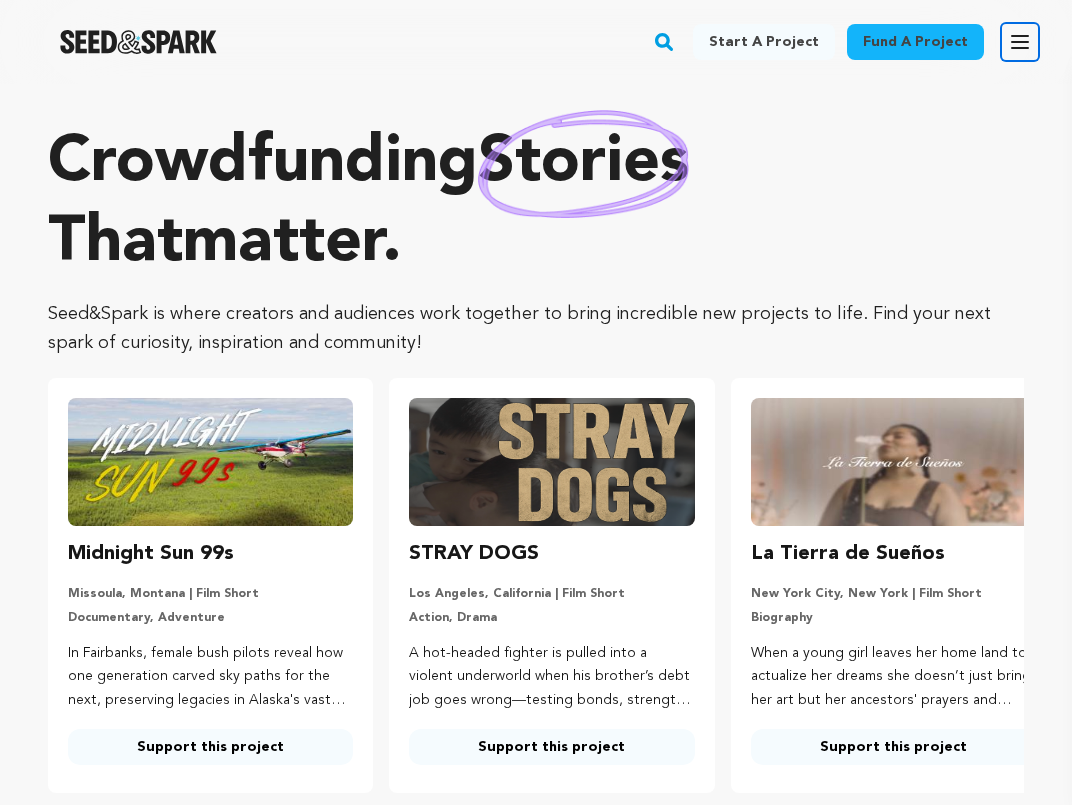 click 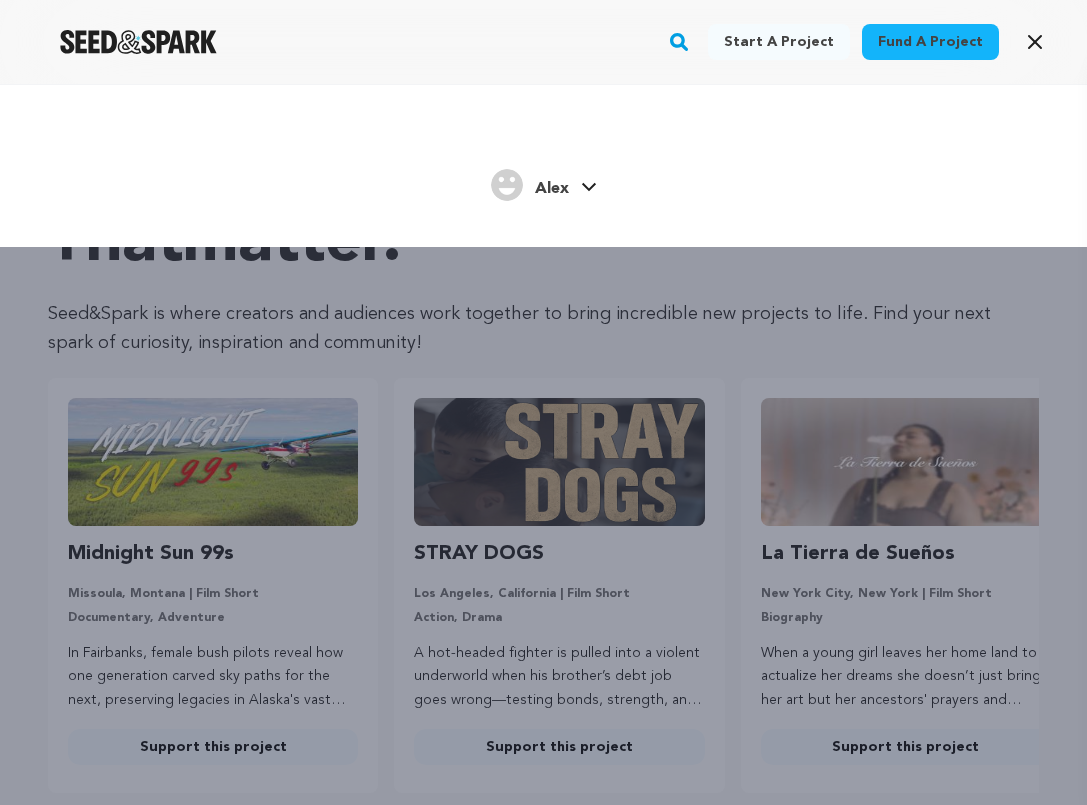 click on "Alex" at bounding box center (552, 189) 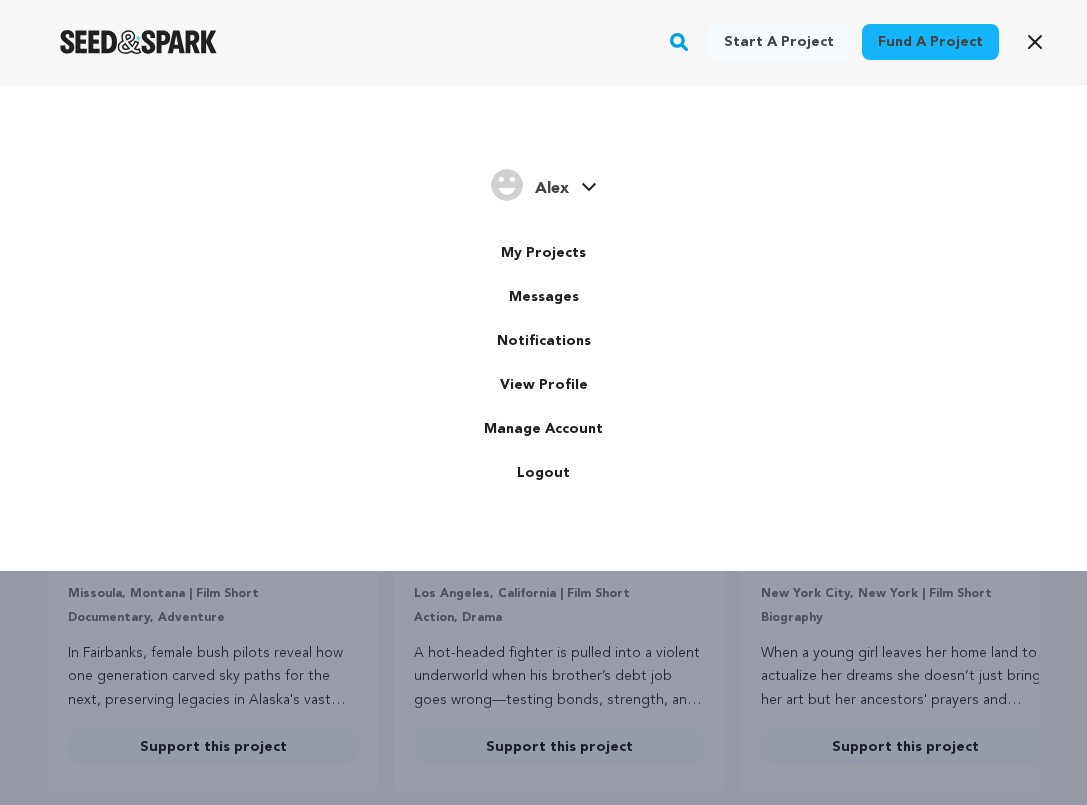 click on "Alex" at bounding box center (552, 189) 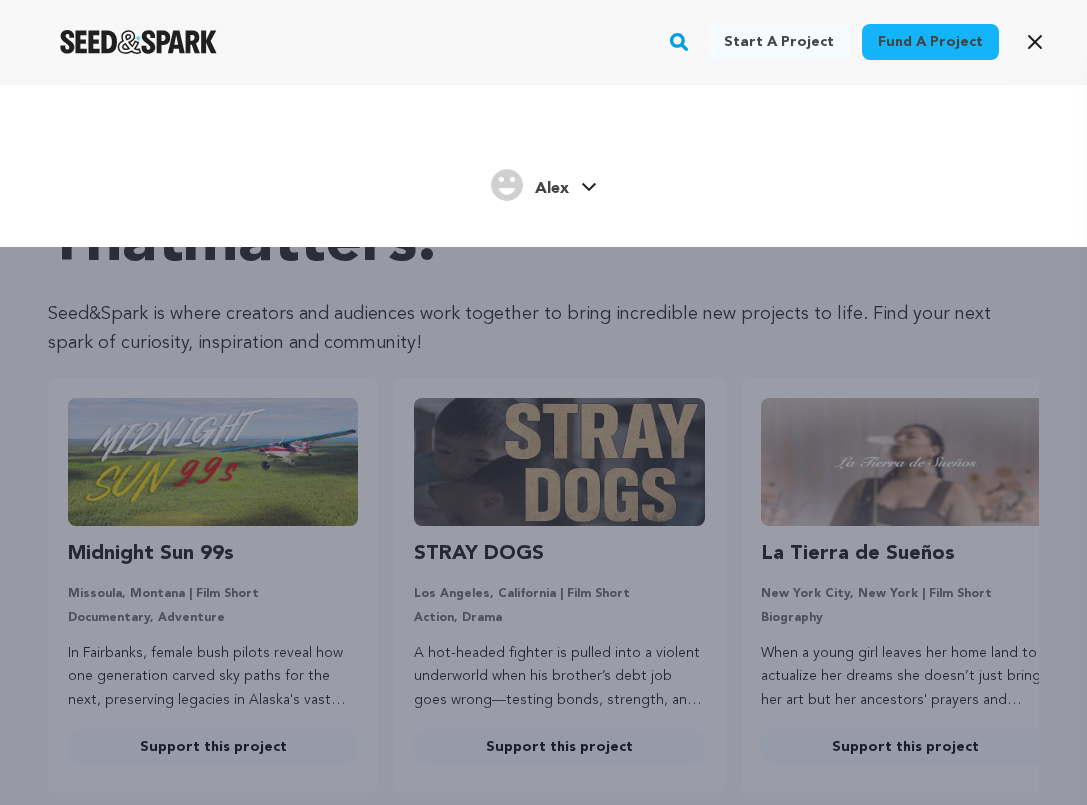 click on "Start a project
Fund a project
Alex" at bounding box center [543, 486] 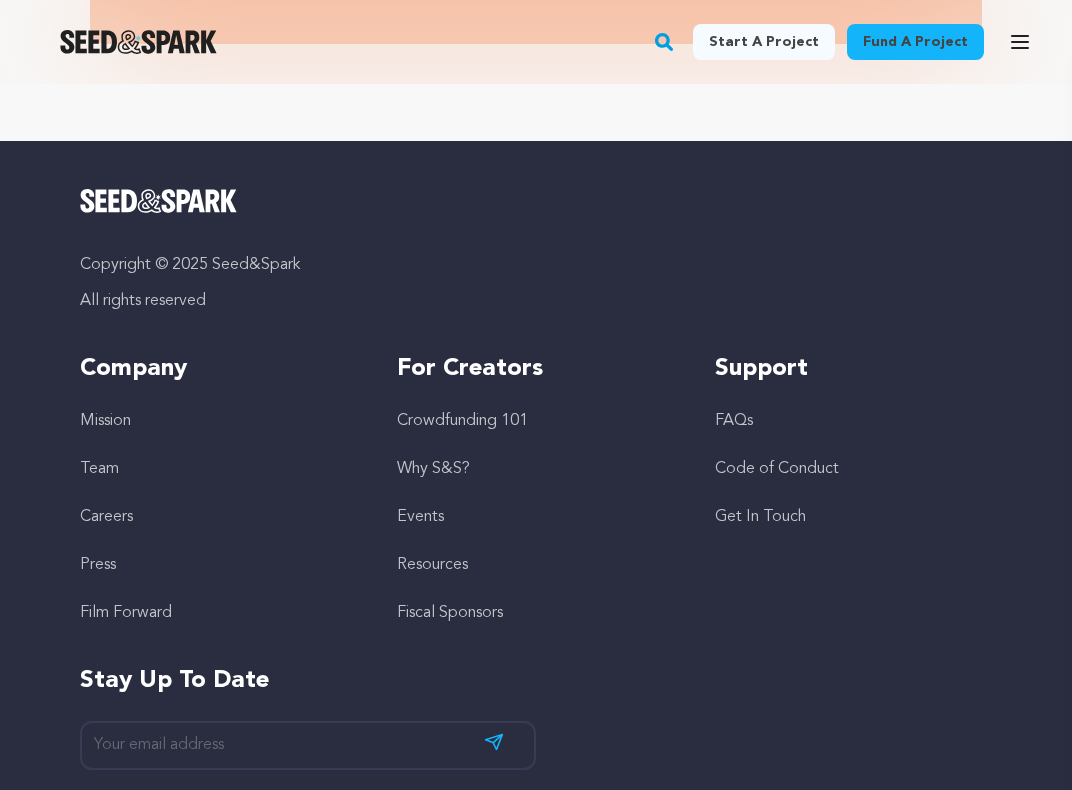 scroll, scrollTop: 5903, scrollLeft: 0, axis: vertical 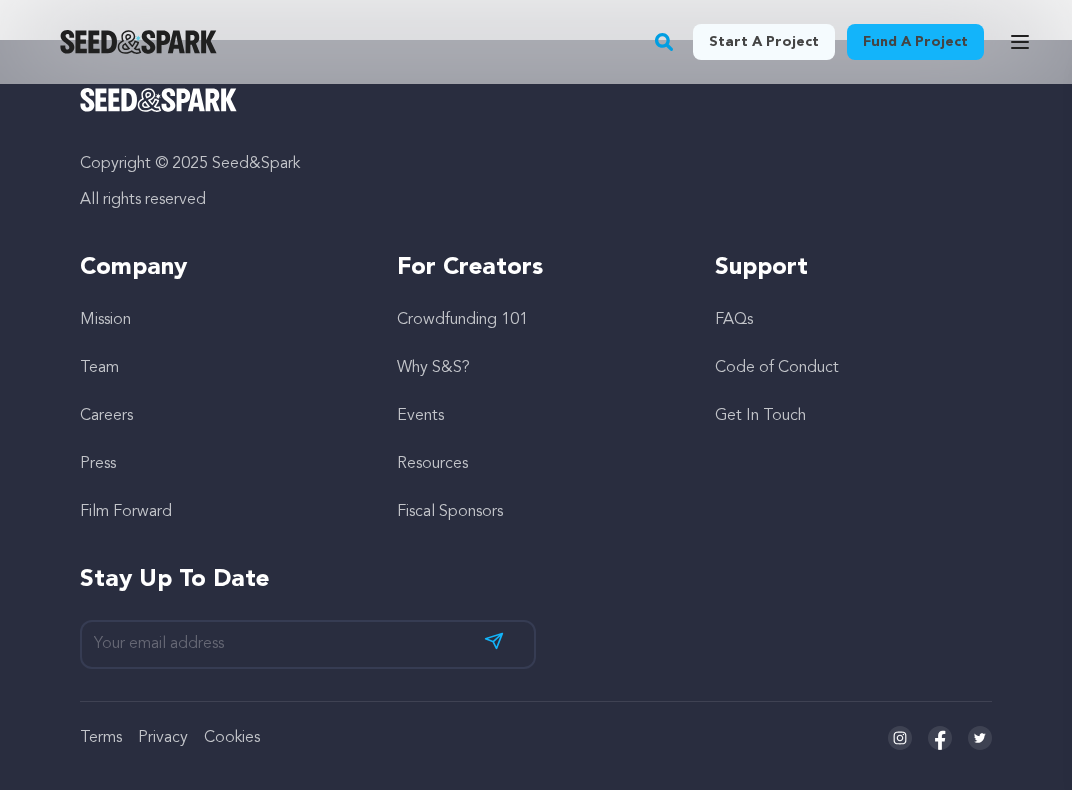 click on "Crowdfunding
101" at bounding box center (462, 320) 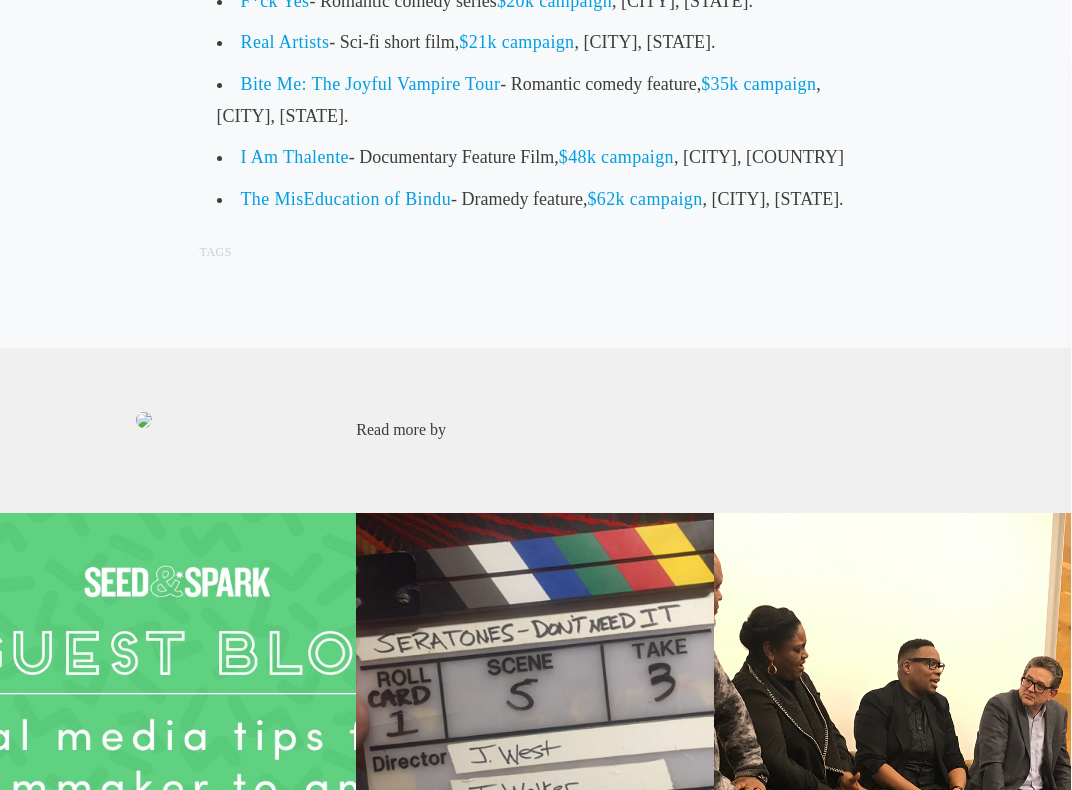 scroll, scrollTop: 10454, scrollLeft: 1, axis: both 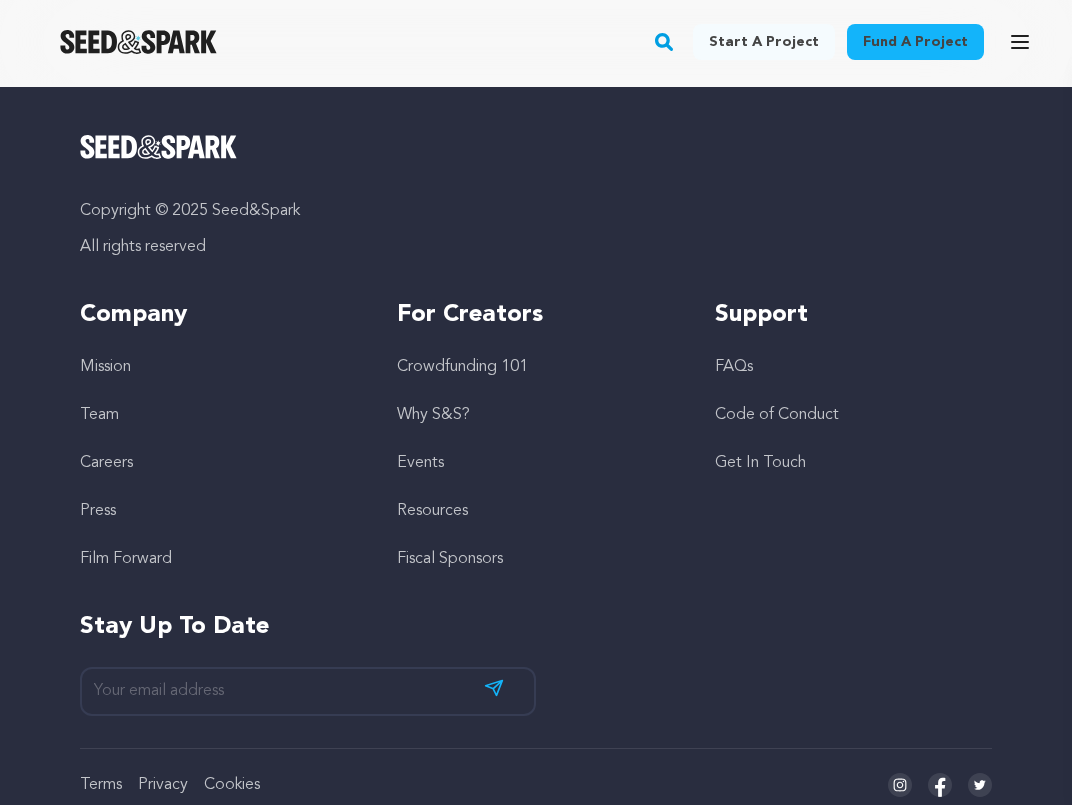 click on "Why S&S?" at bounding box center (535, 415) 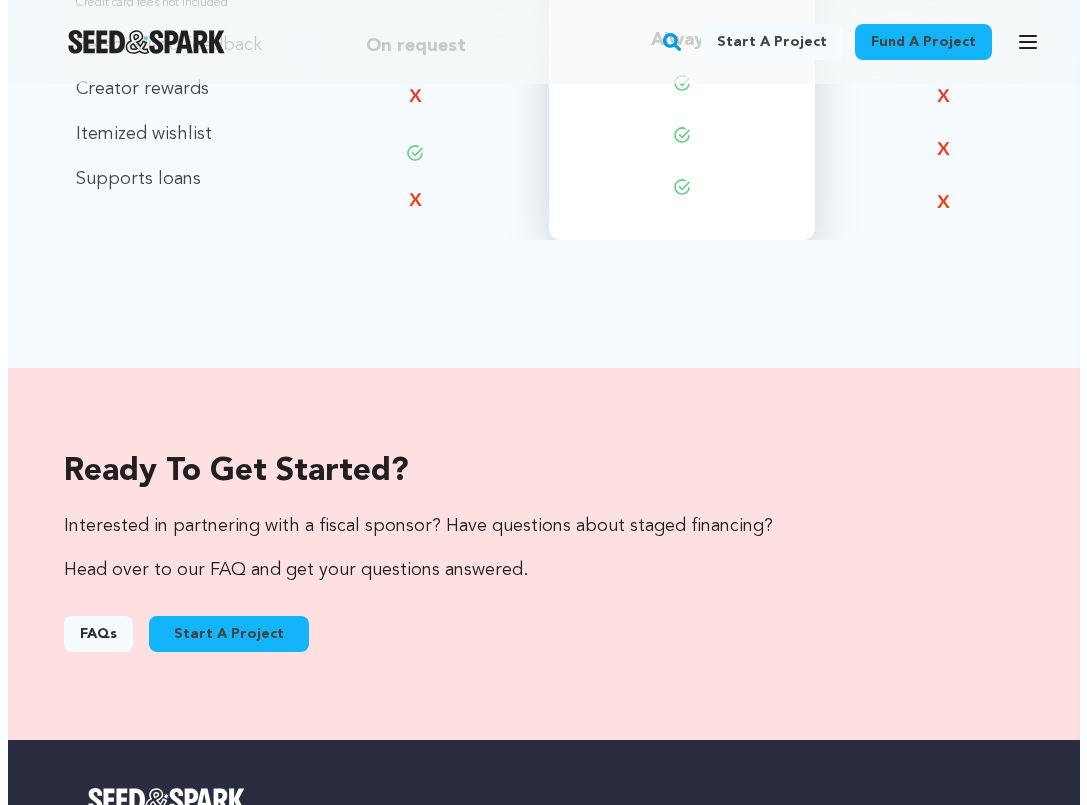 scroll, scrollTop: 2741, scrollLeft: 0, axis: vertical 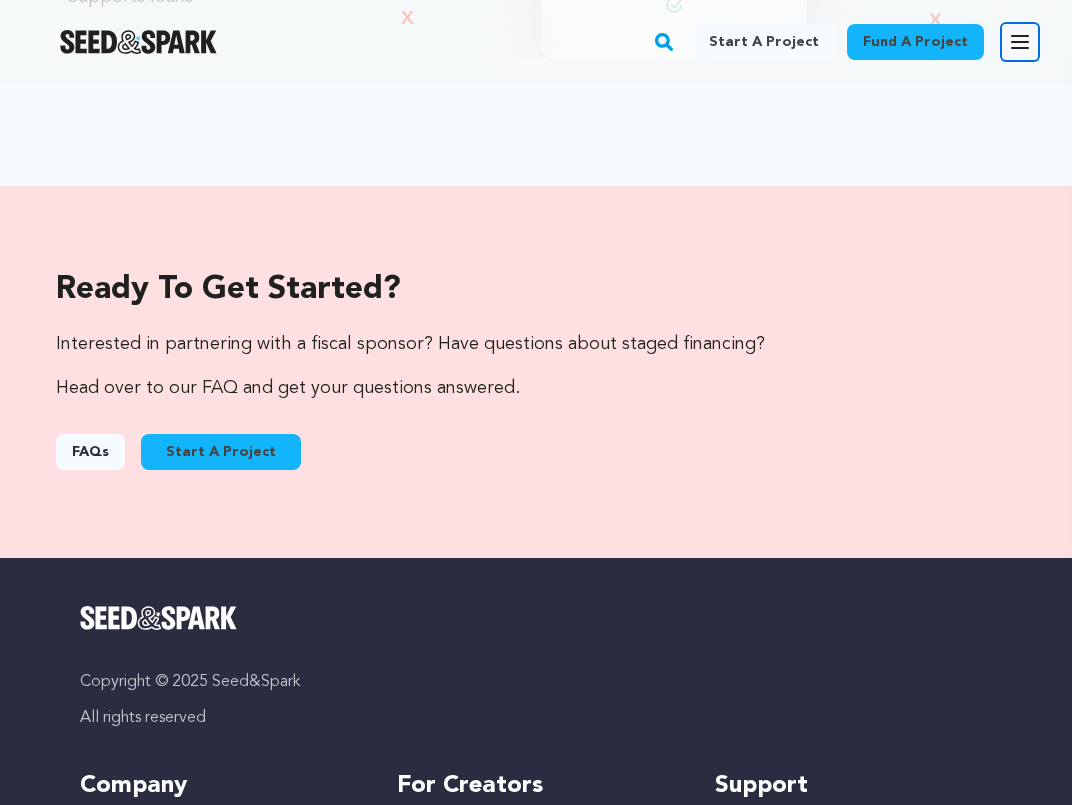 click 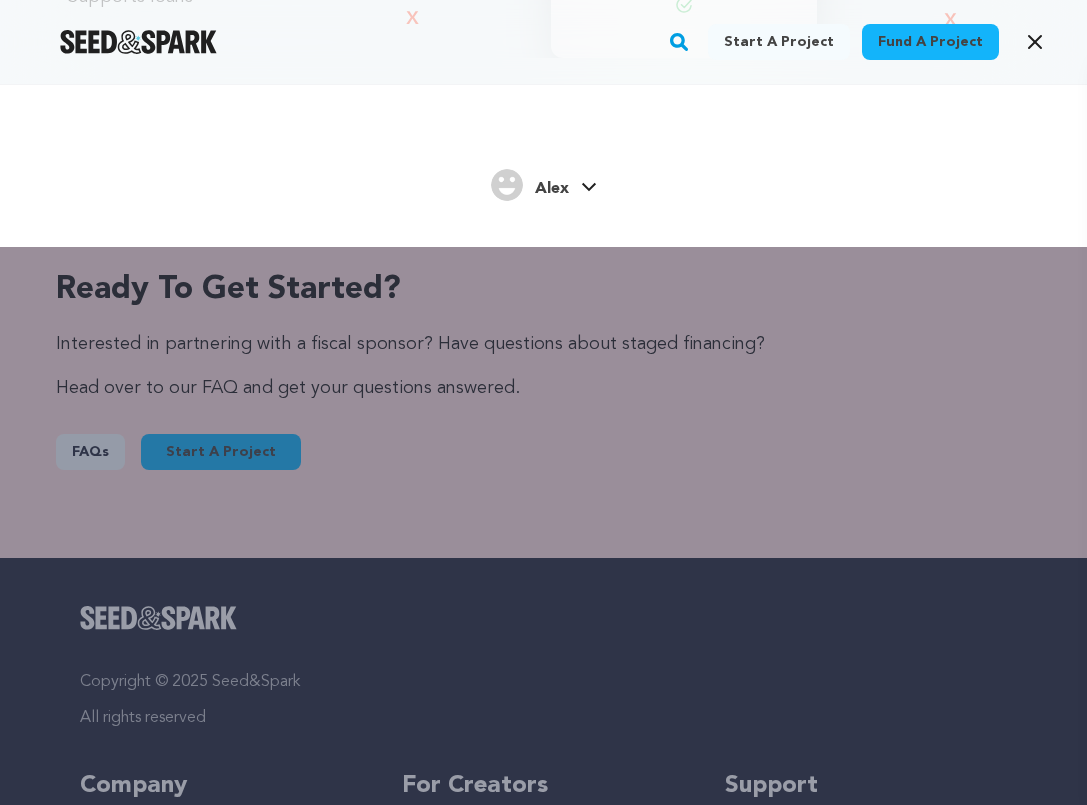 click on "Alex
Alex" at bounding box center (544, 186) 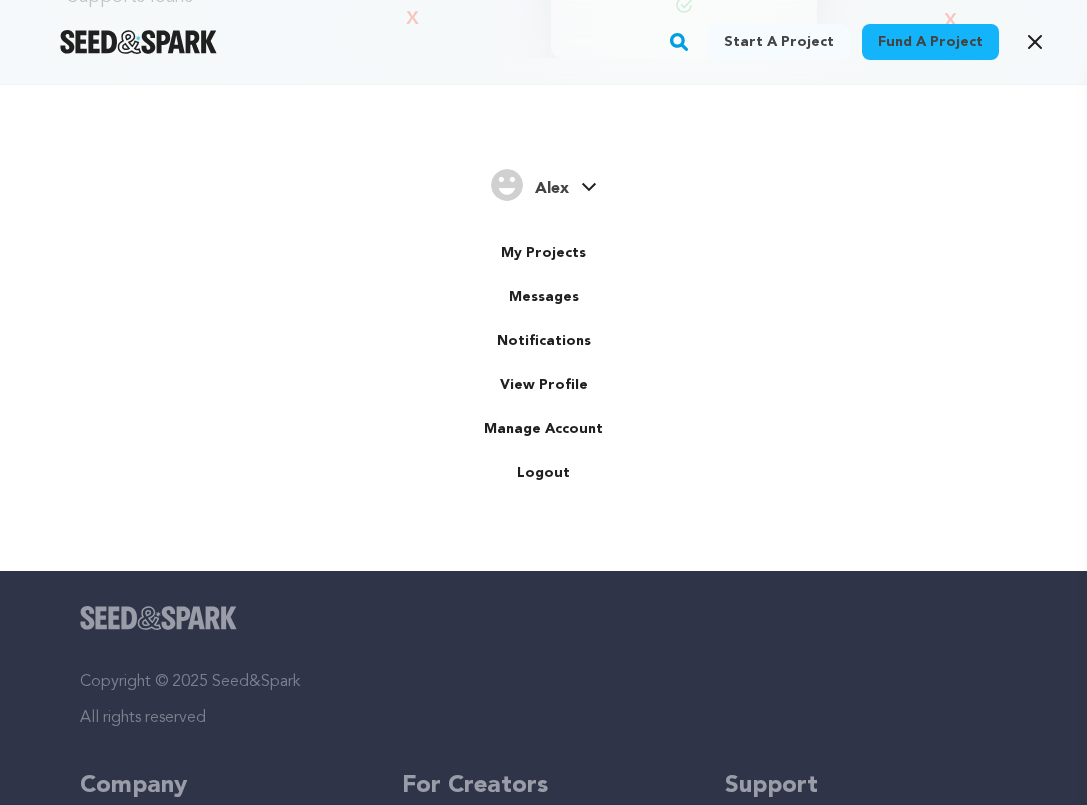 scroll, scrollTop: 0, scrollLeft: 0, axis: both 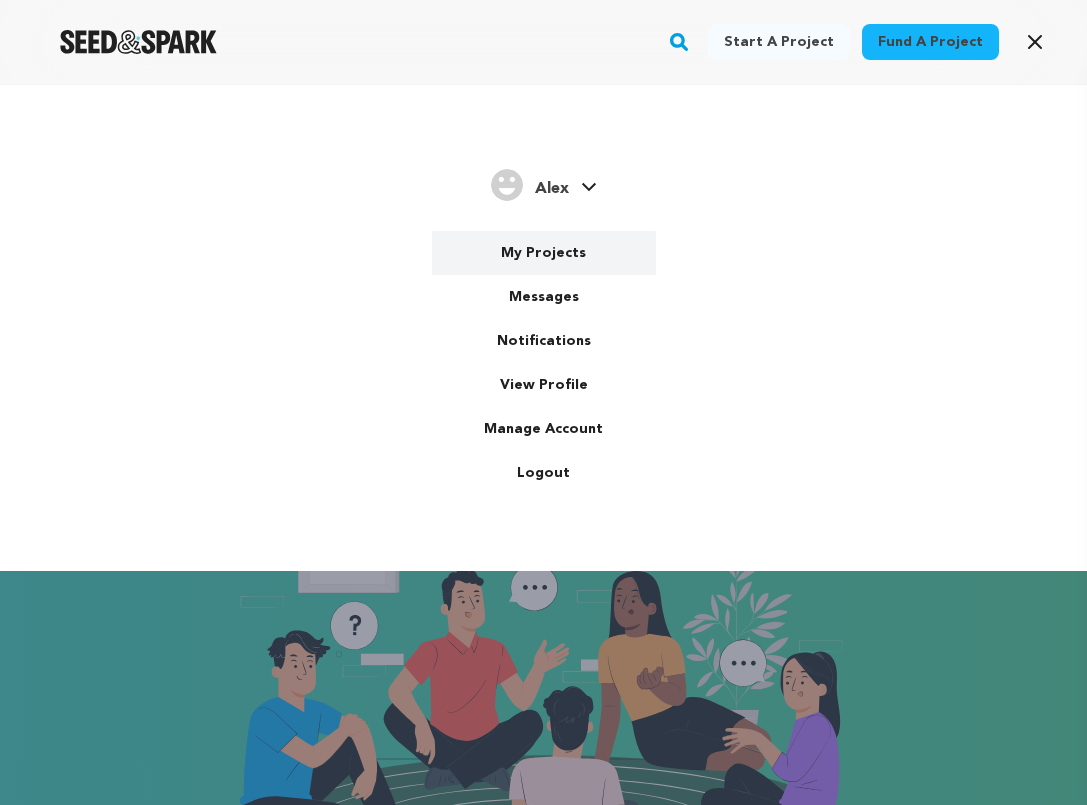 click on "My Projects" at bounding box center [544, 253] 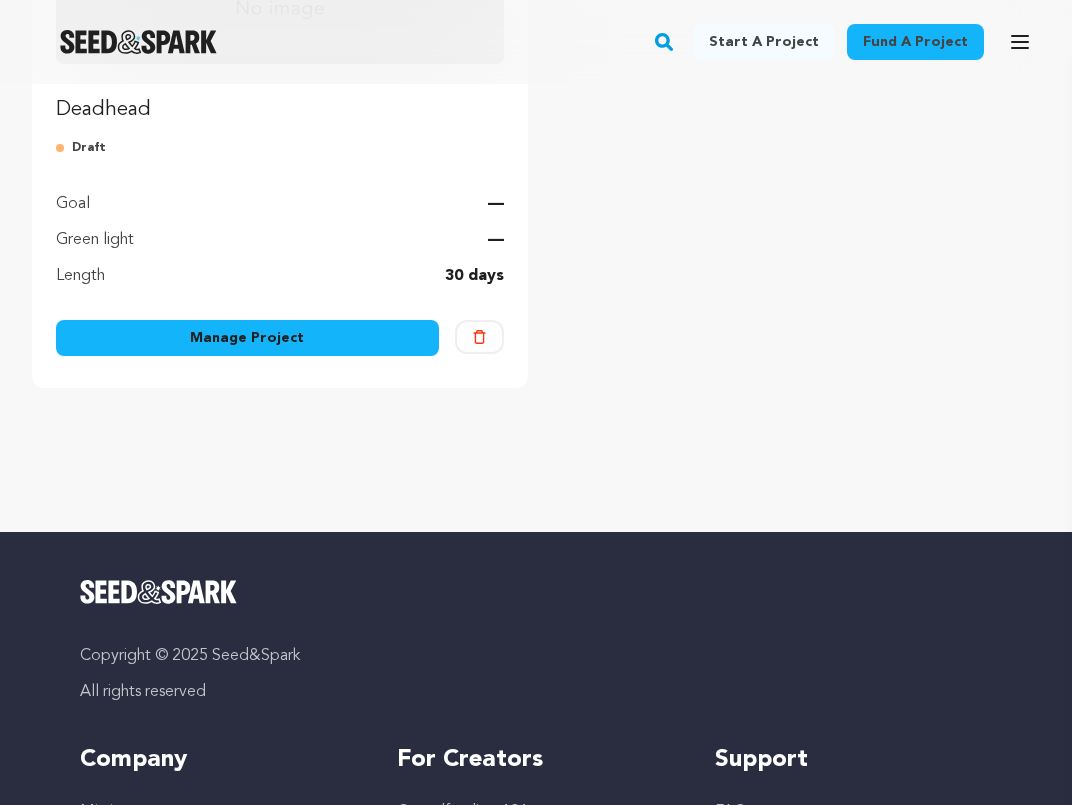 scroll, scrollTop: 604, scrollLeft: 0, axis: vertical 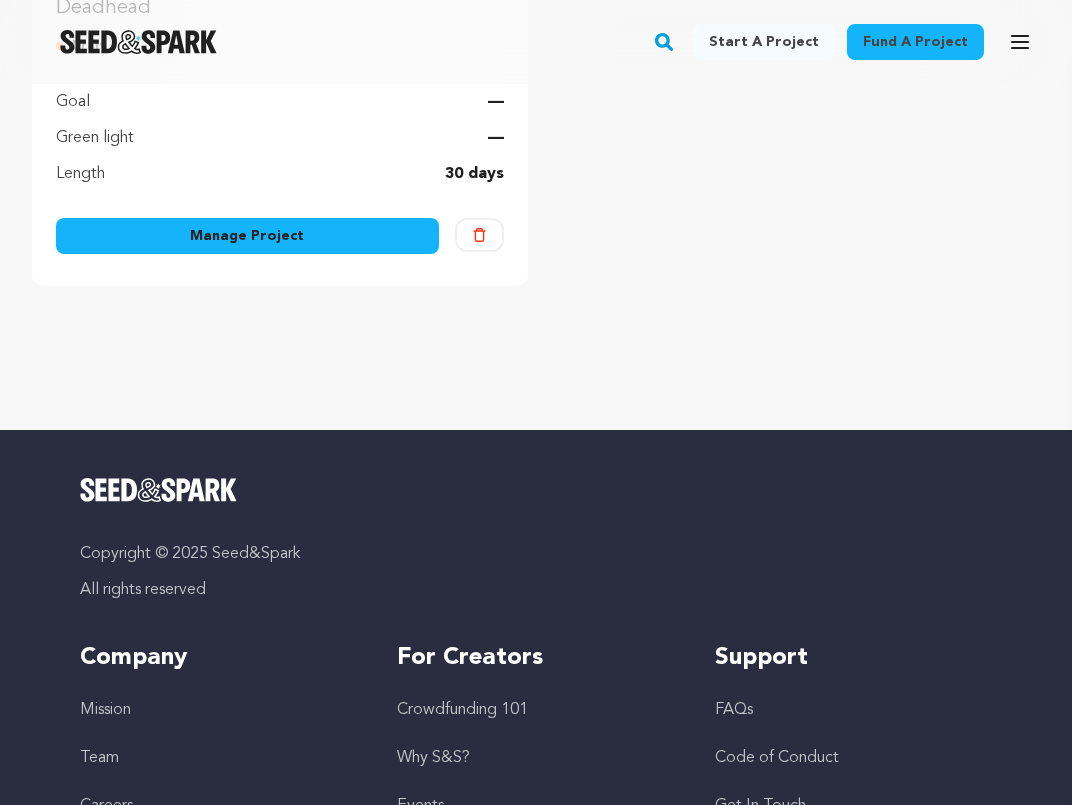 click on "Manage Project" at bounding box center (247, 236) 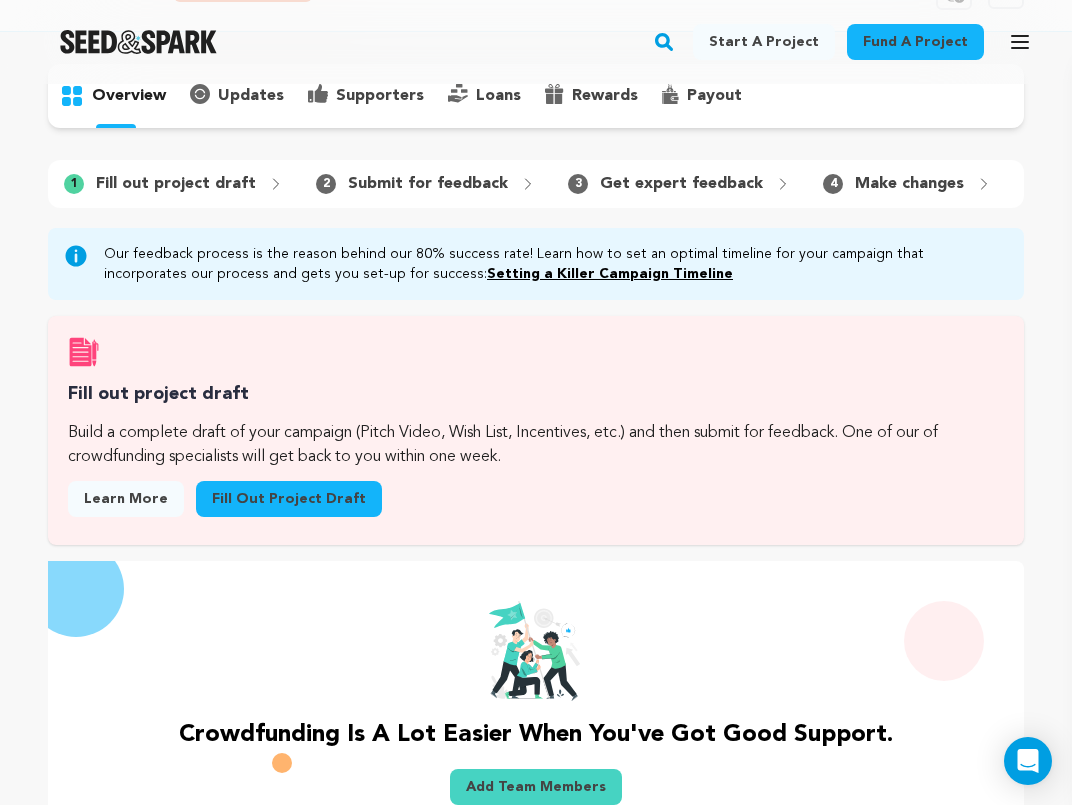 scroll, scrollTop: 0, scrollLeft: 0, axis: both 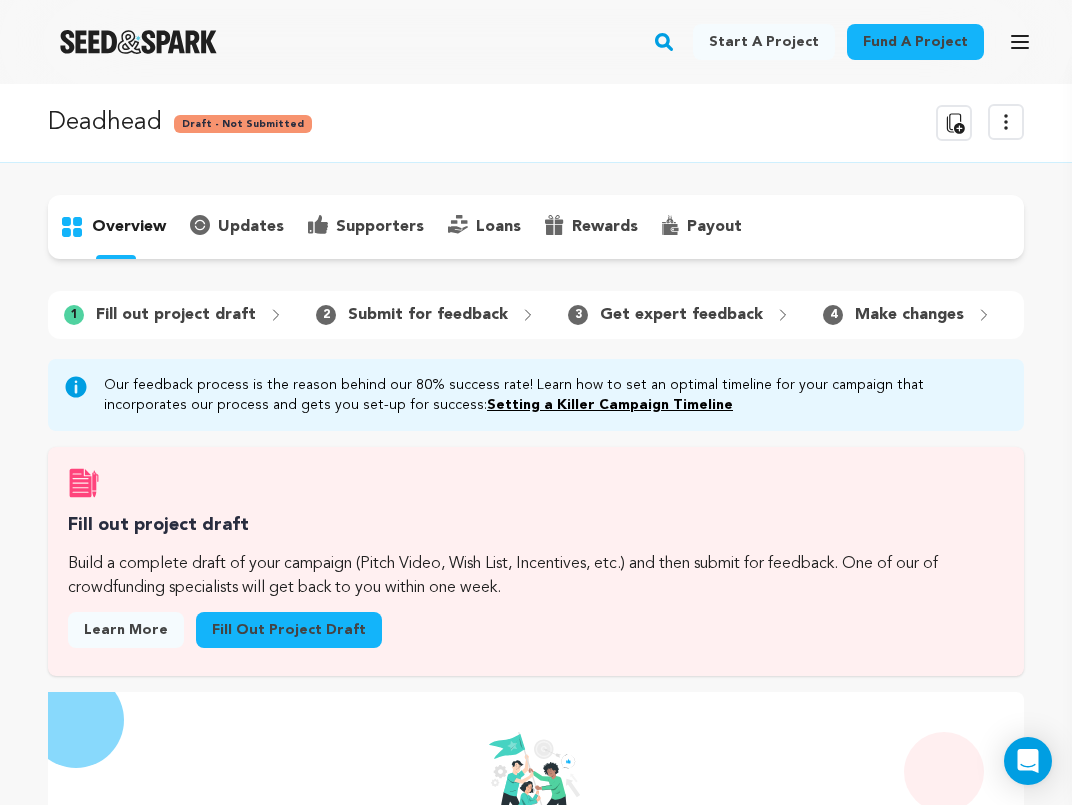 click on "Fill out project draft" at bounding box center [289, 630] 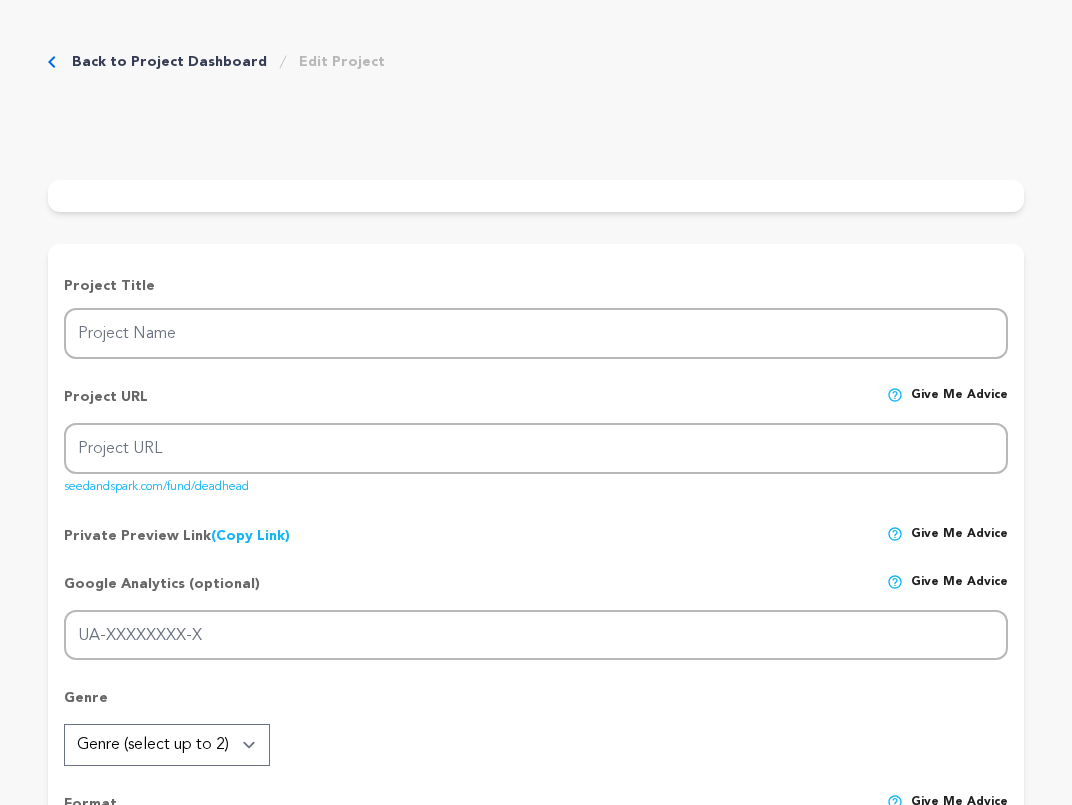 type on "Deadhead" 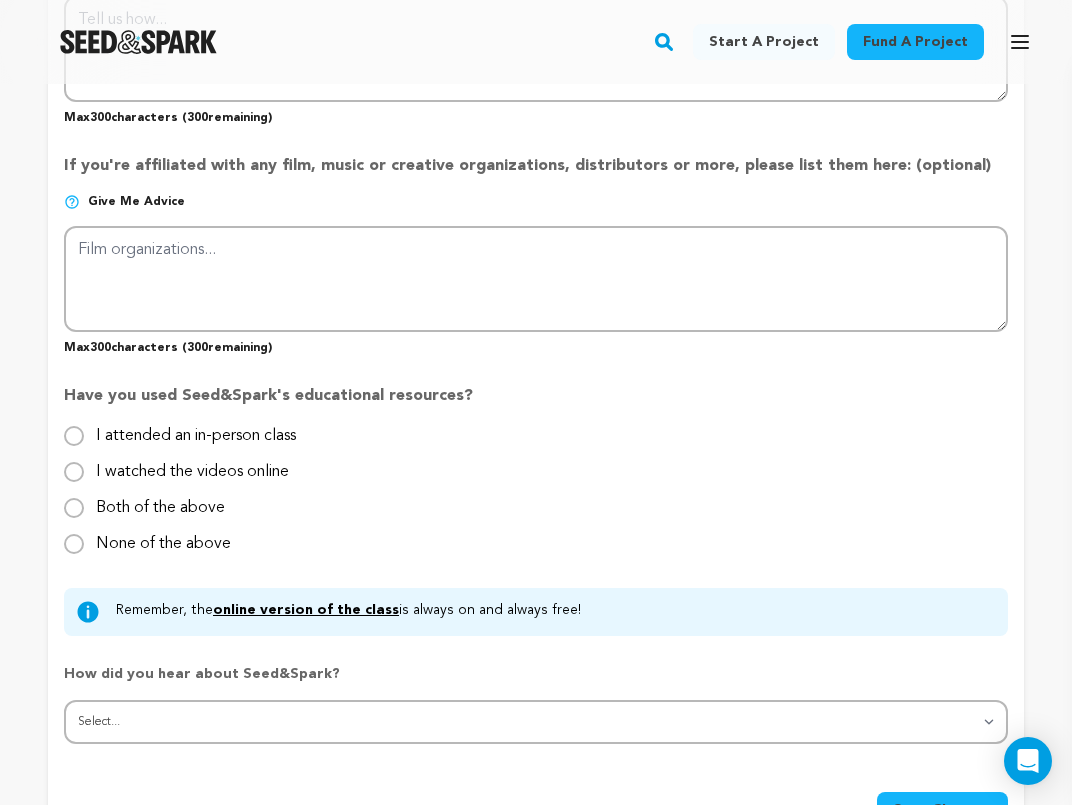 scroll, scrollTop: 1960, scrollLeft: 0, axis: vertical 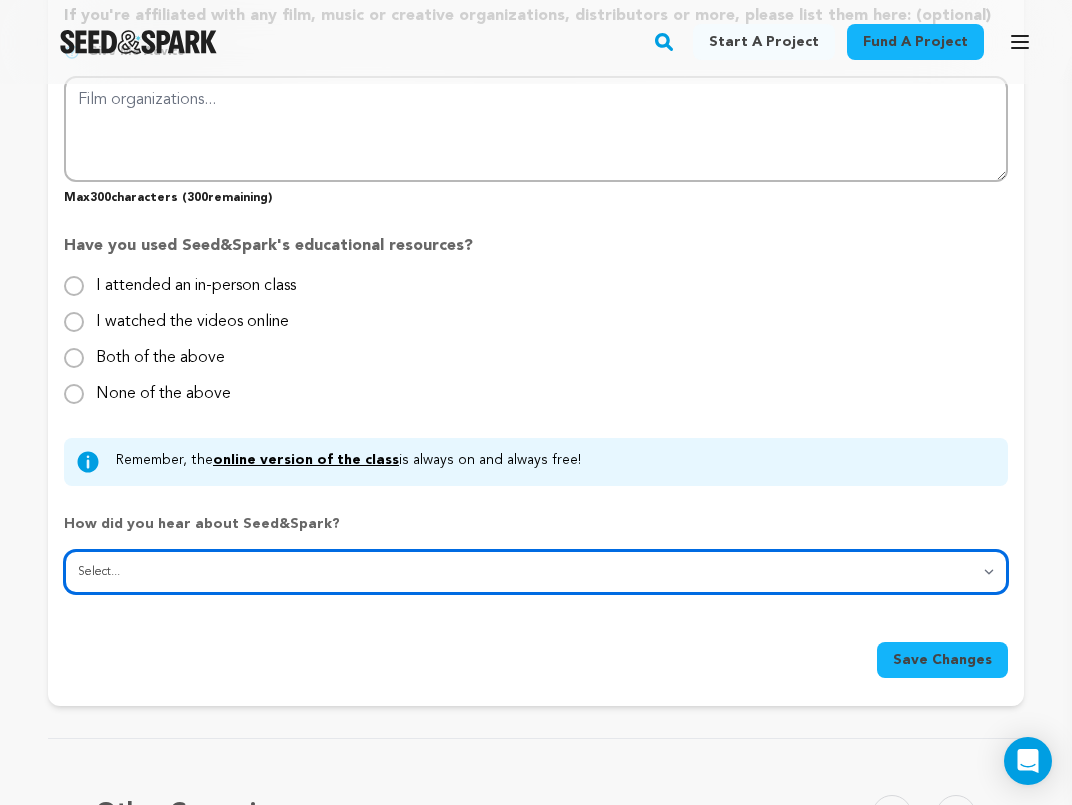 click on "Select...
From a friend Social media Film festival or film organization Took an in-person class Online search Article or podcast Email Other" at bounding box center [536, 572] 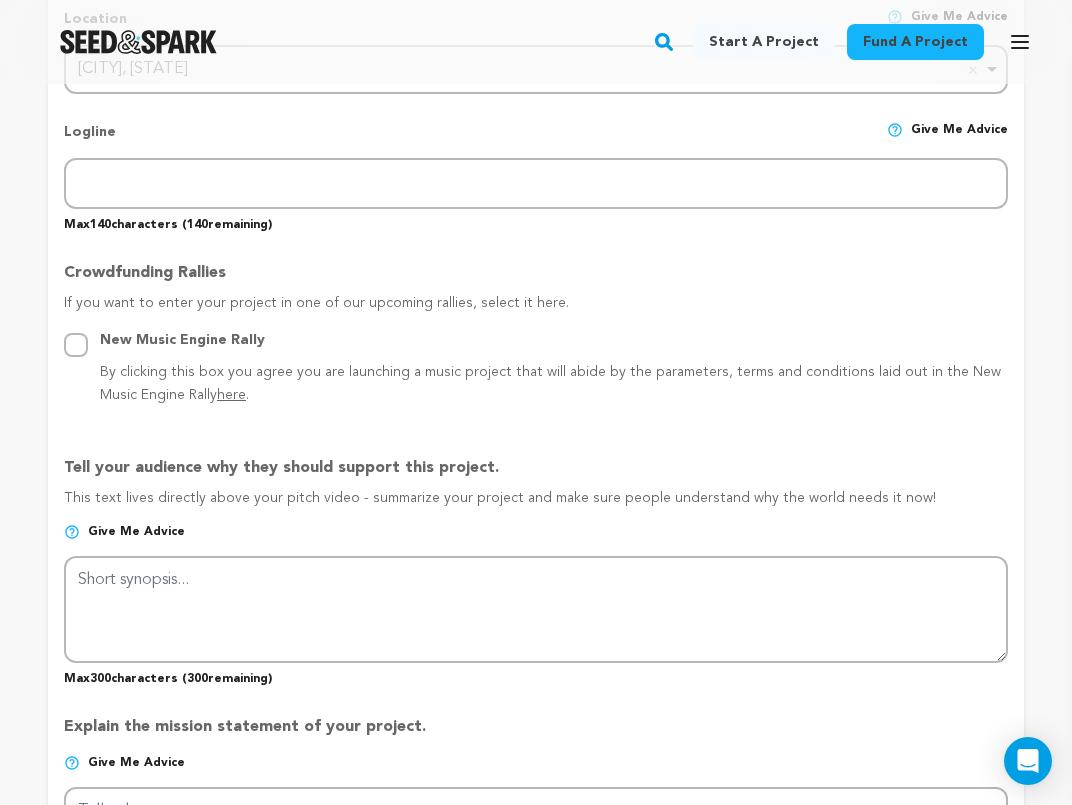 scroll, scrollTop: 730, scrollLeft: 0, axis: vertical 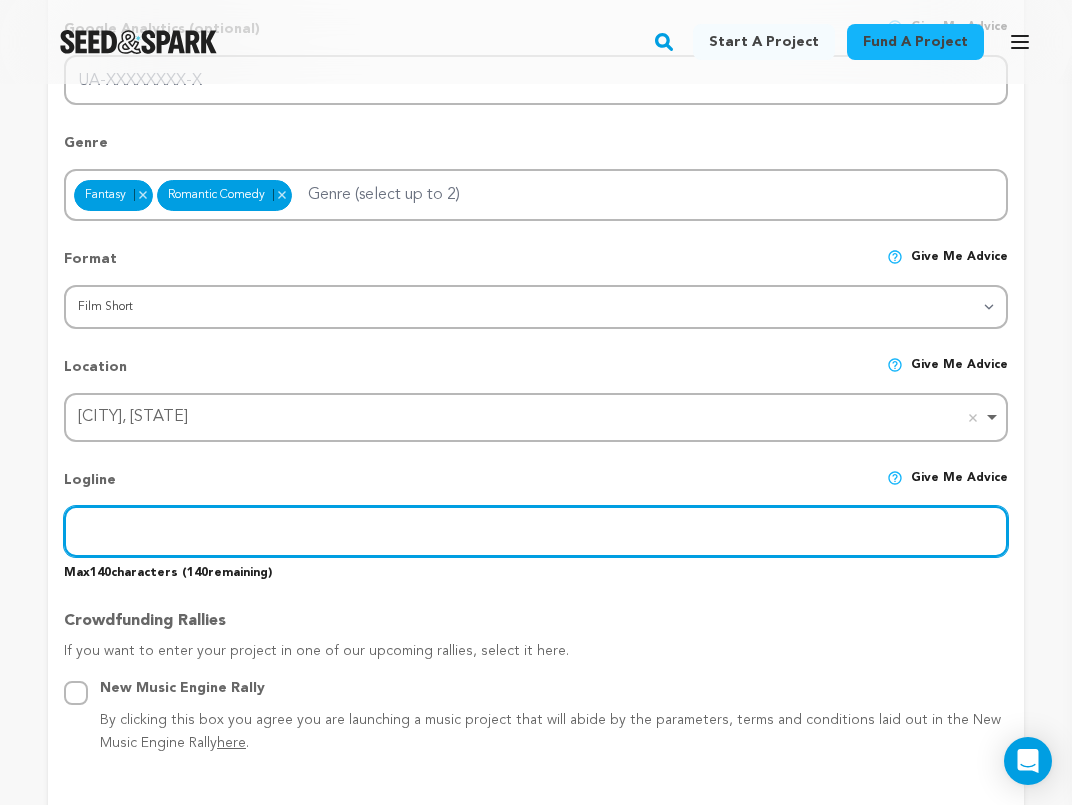 click at bounding box center [536, 531] 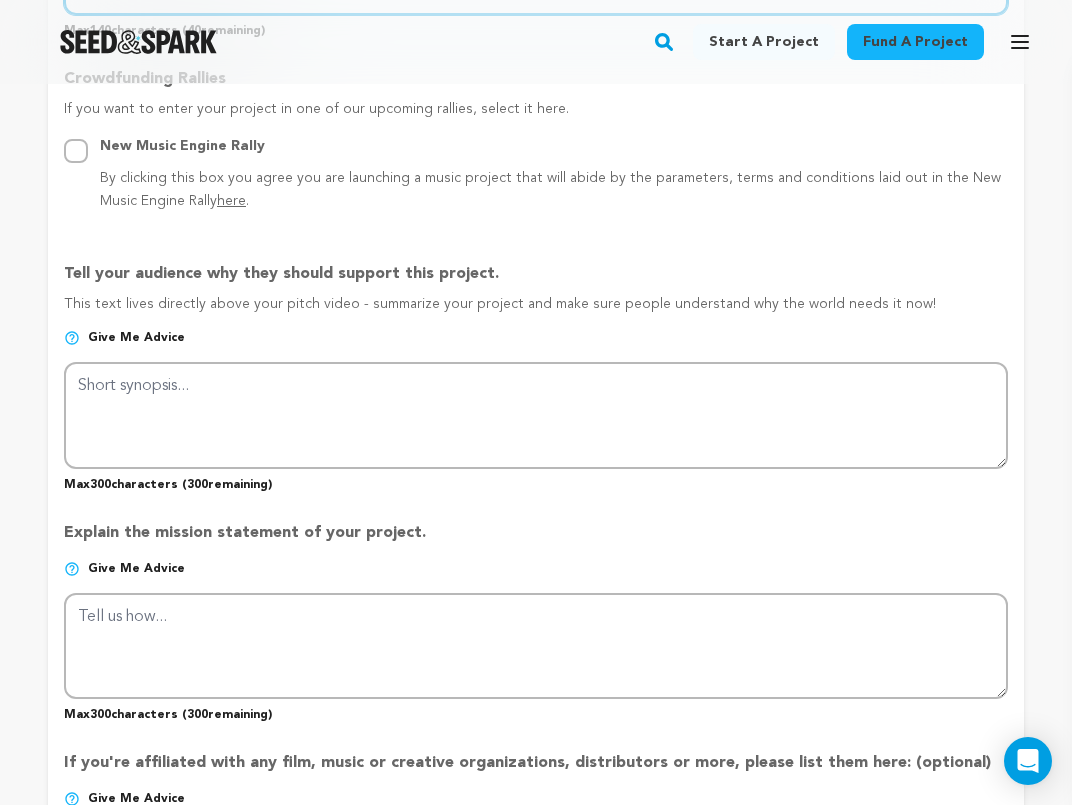 scroll, scrollTop: 1207, scrollLeft: 0, axis: vertical 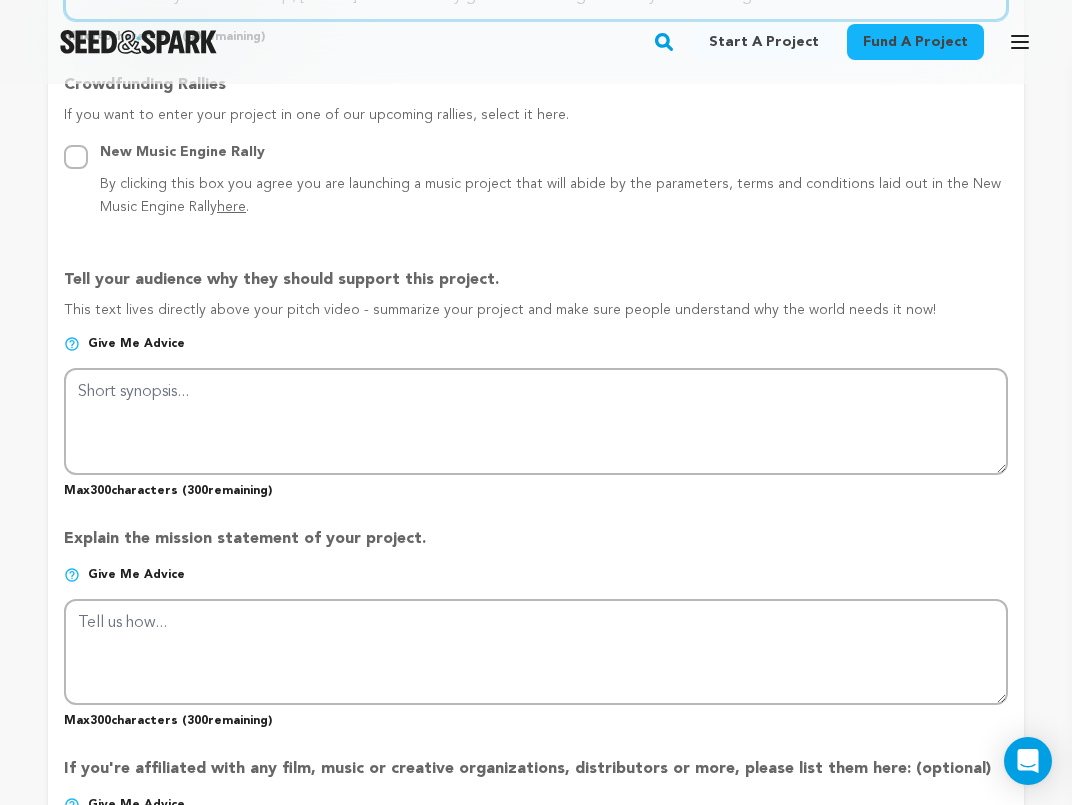 type on "Sad and lonely after a breakup, Ashton does what any girl would do – grow a boyfriend in her garden." 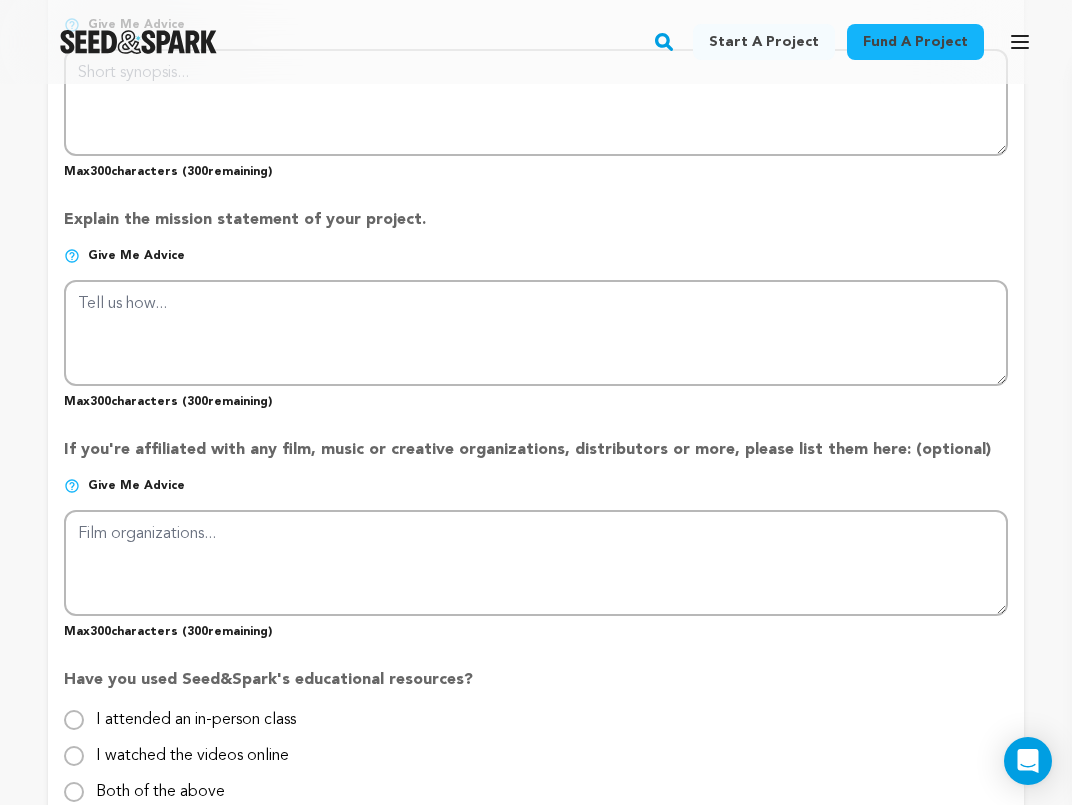 scroll, scrollTop: 1528, scrollLeft: 0, axis: vertical 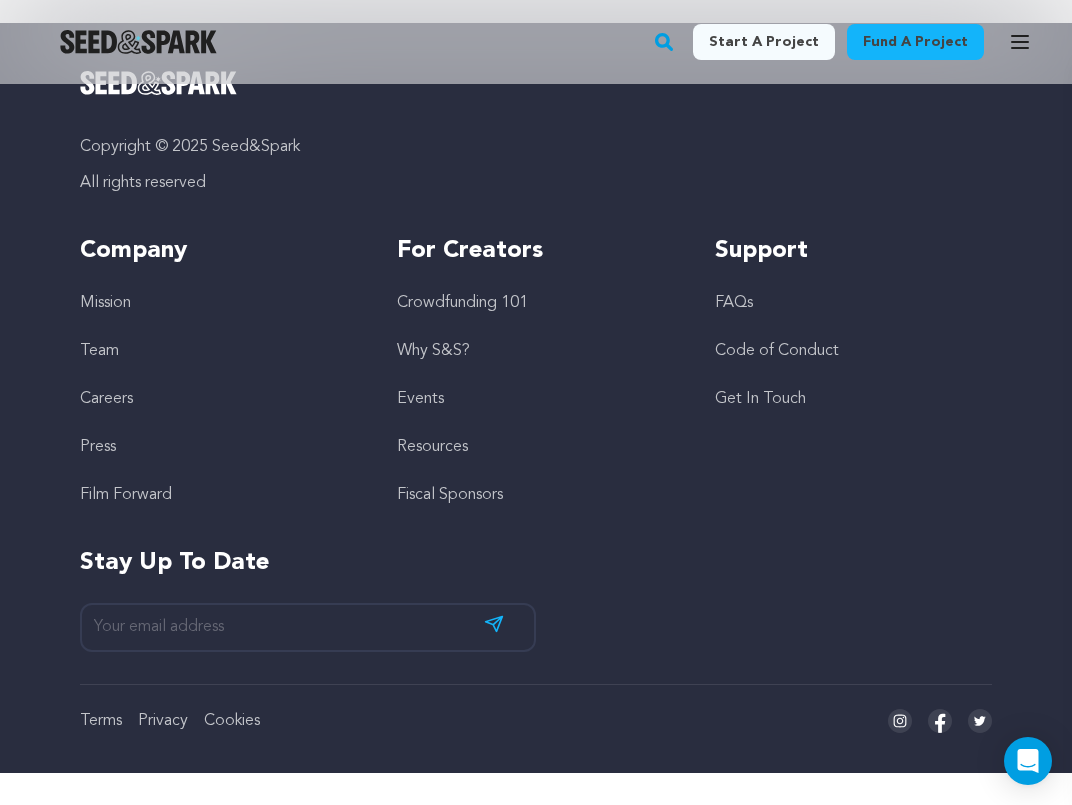 click on "Why S&S?" at bounding box center (433, 351) 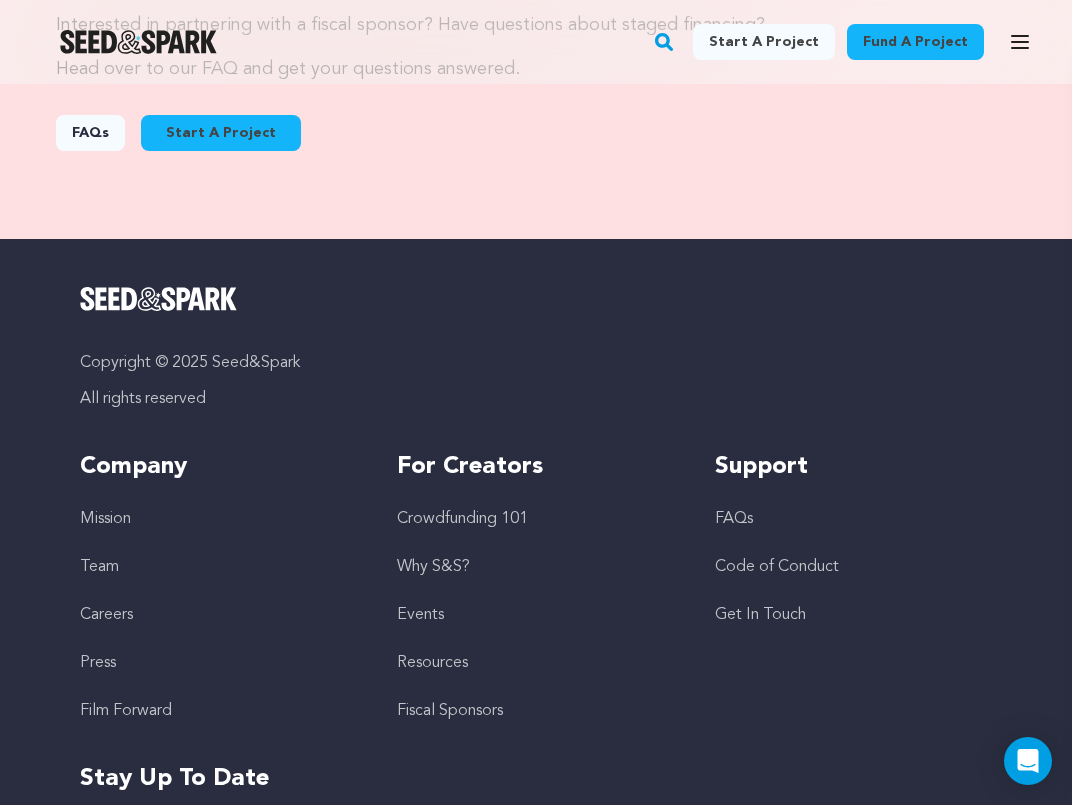 scroll, scrollTop: 3230, scrollLeft: 0, axis: vertical 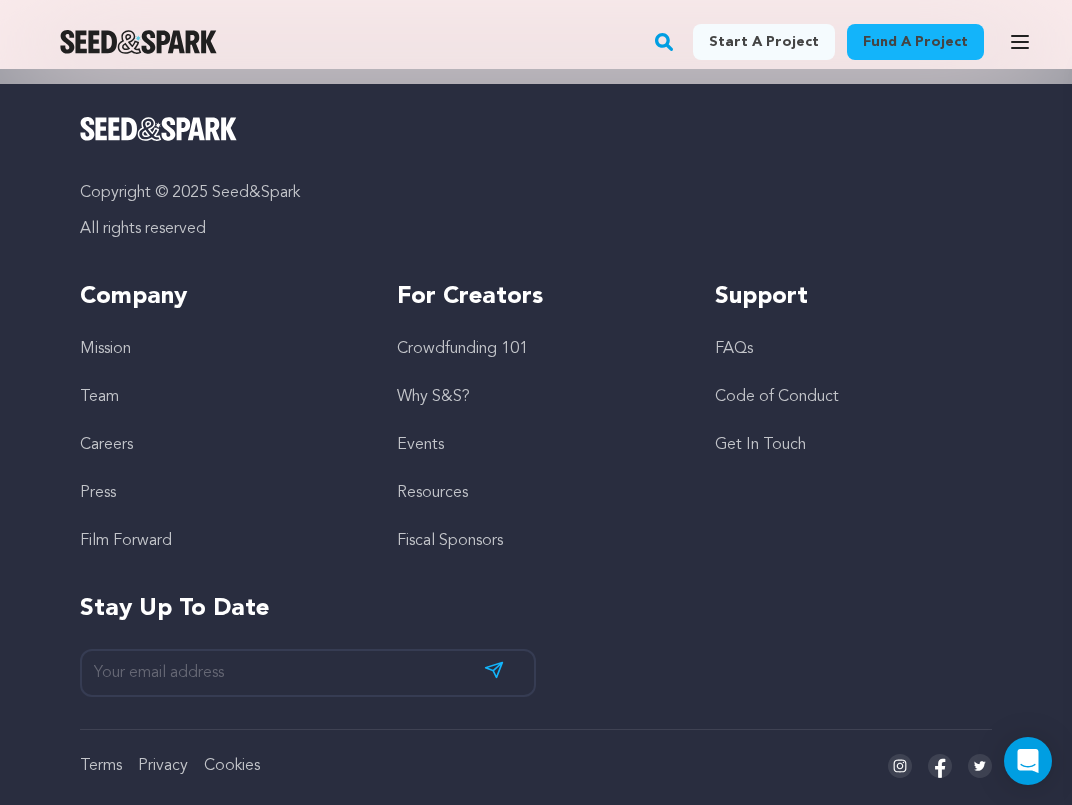 click on "FAQs" at bounding box center (734, 349) 